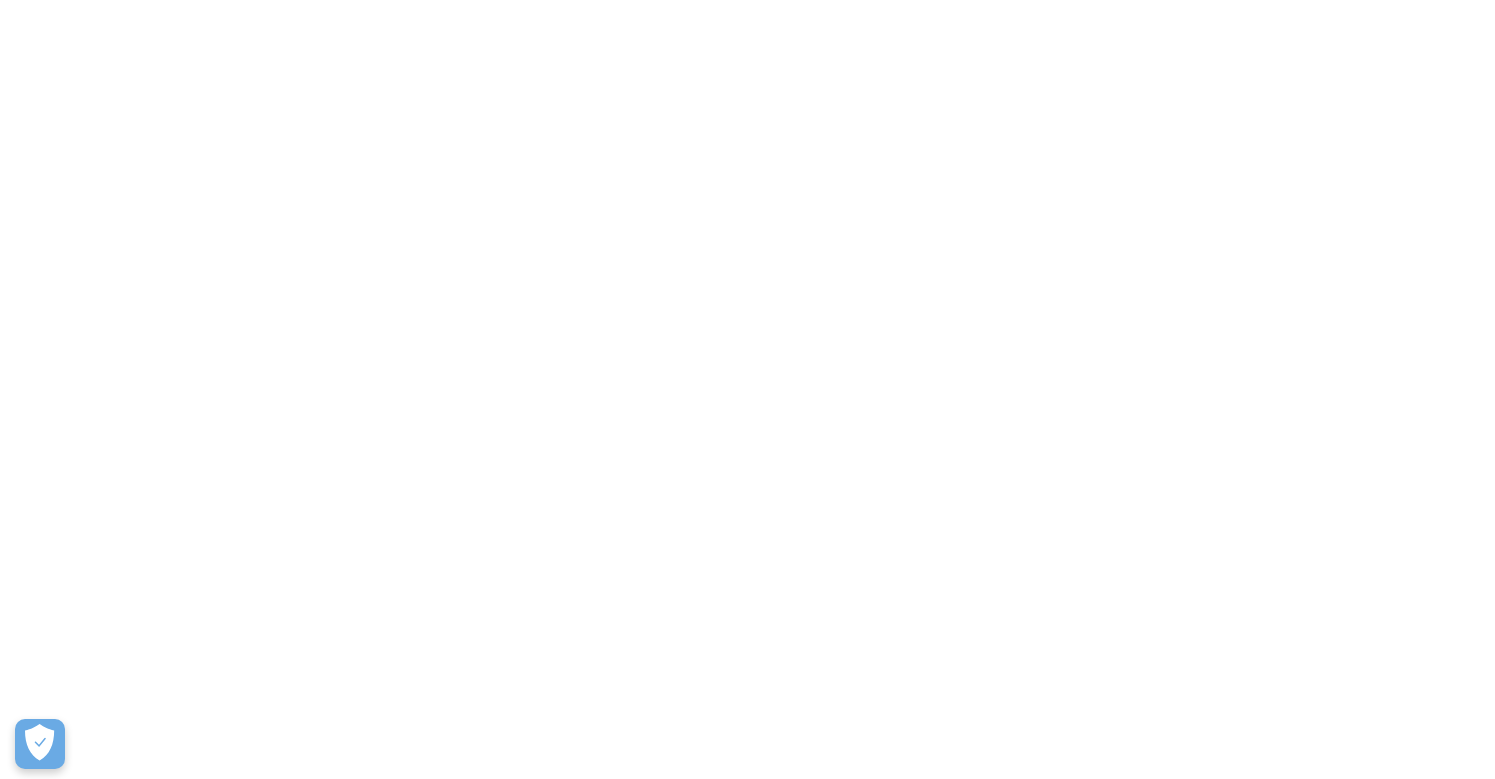 scroll, scrollTop: 0, scrollLeft: 0, axis: both 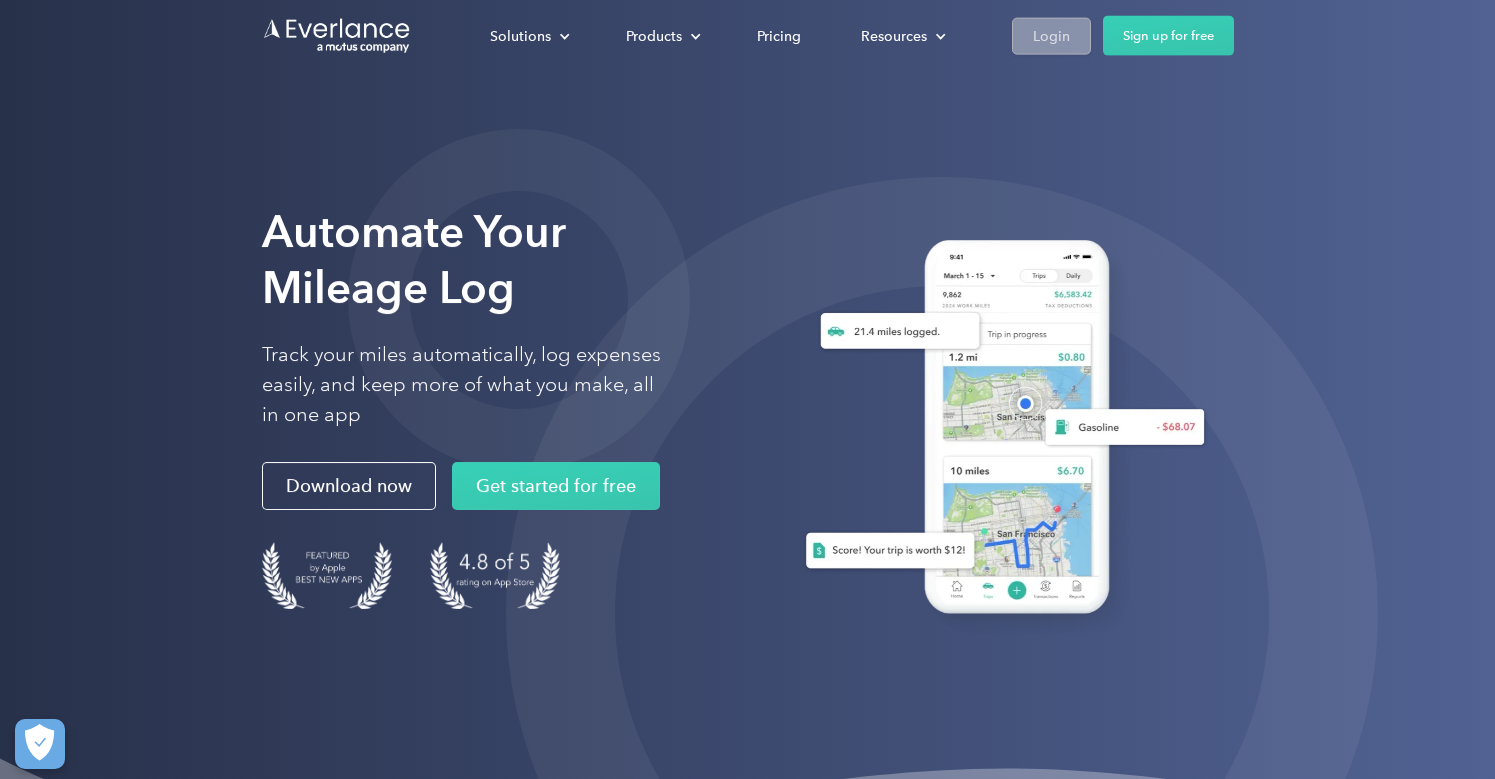 click on "Login" at bounding box center (1051, 35) 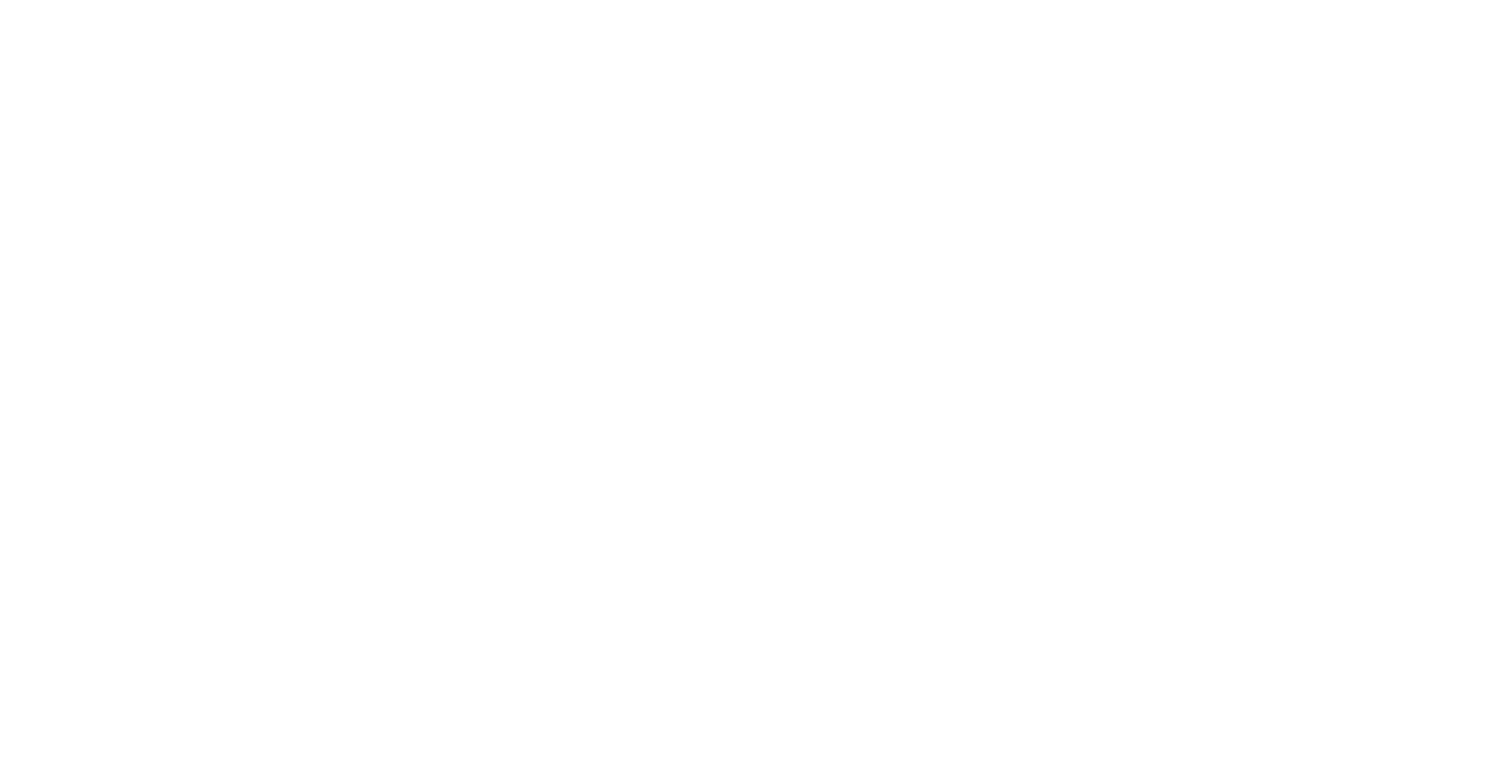 scroll, scrollTop: 0, scrollLeft: 0, axis: both 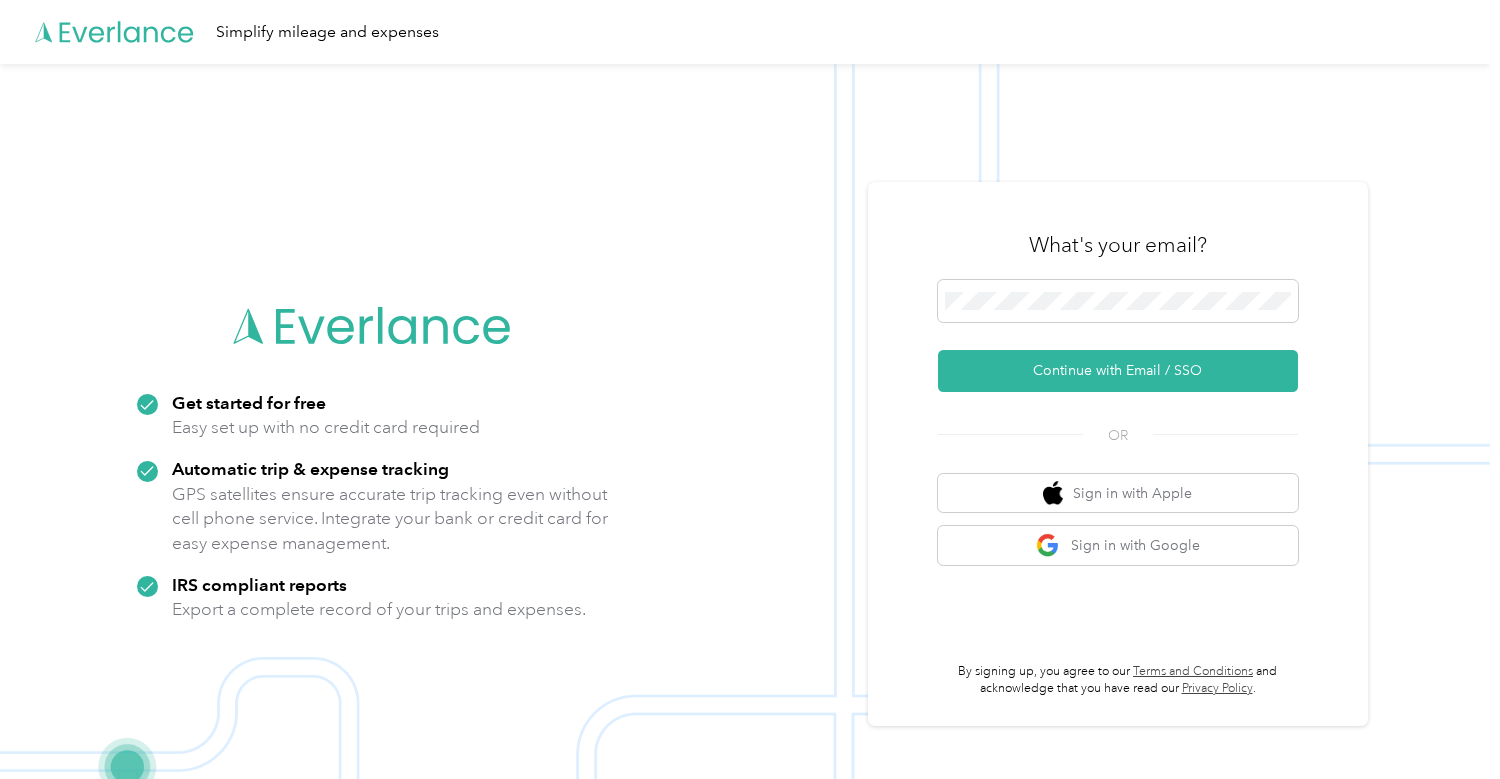 click on "What's your email?" at bounding box center (1118, 245) 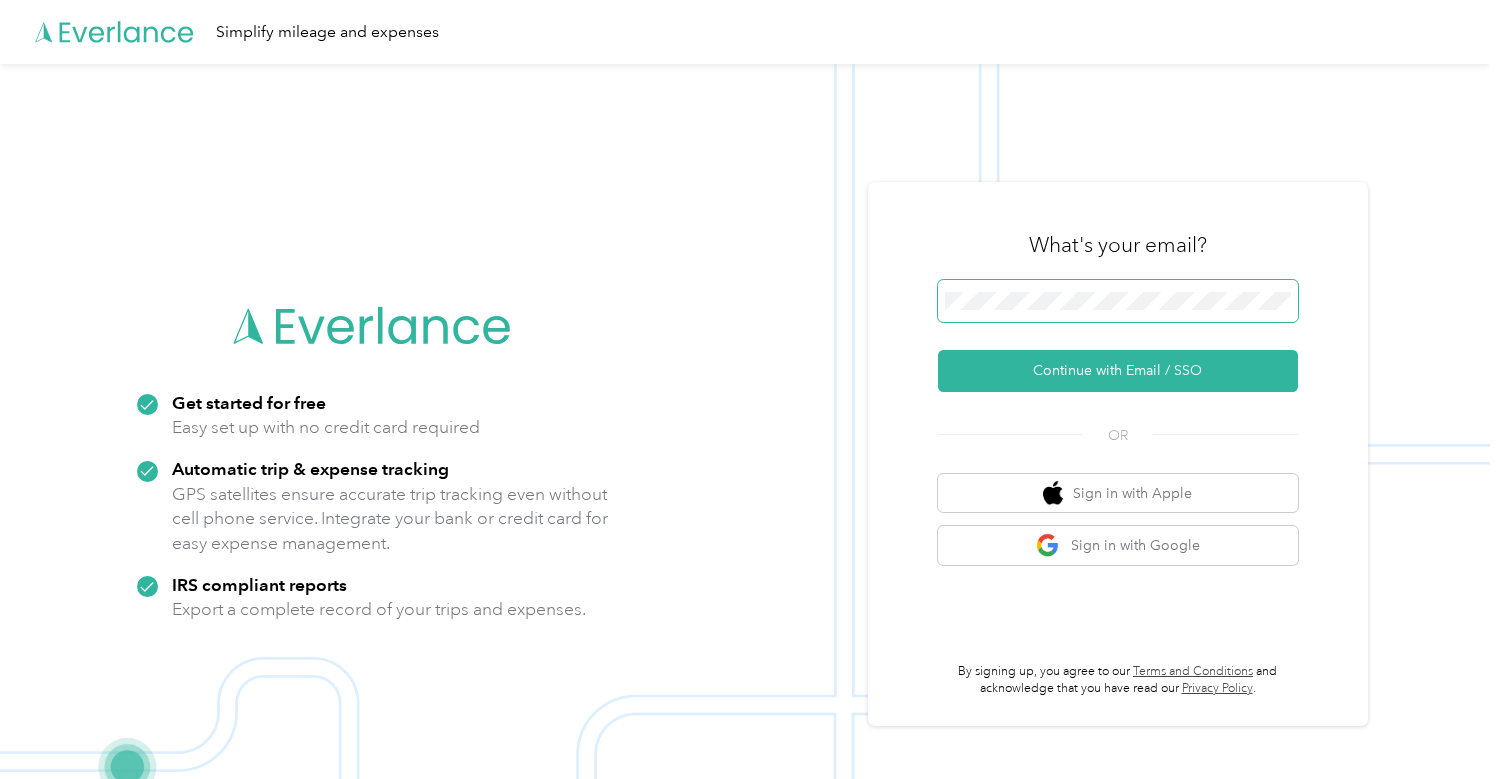 click at bounding box center [1118, 301] 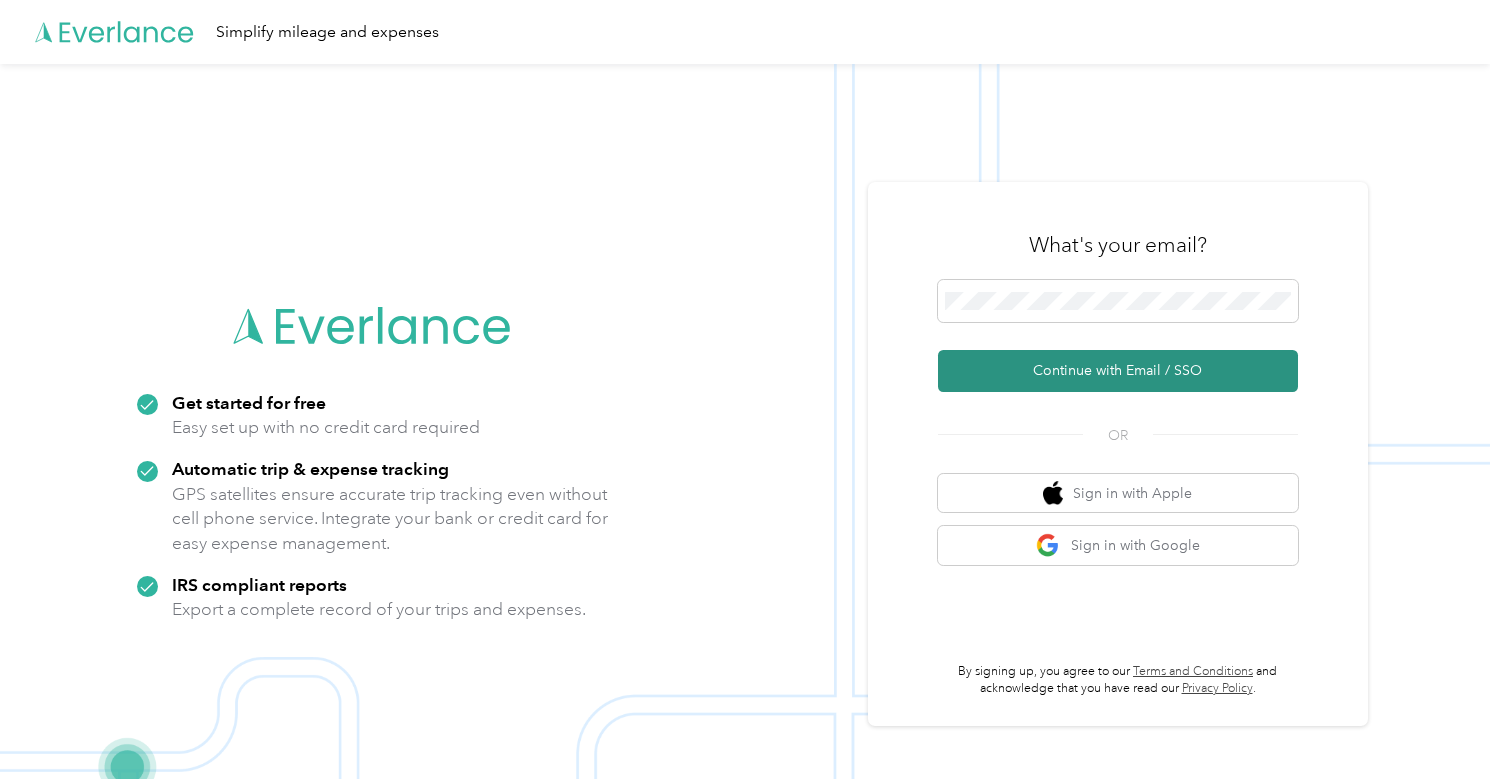 click on "Continue with Email / SSO" at bounding box center (1118, 371) 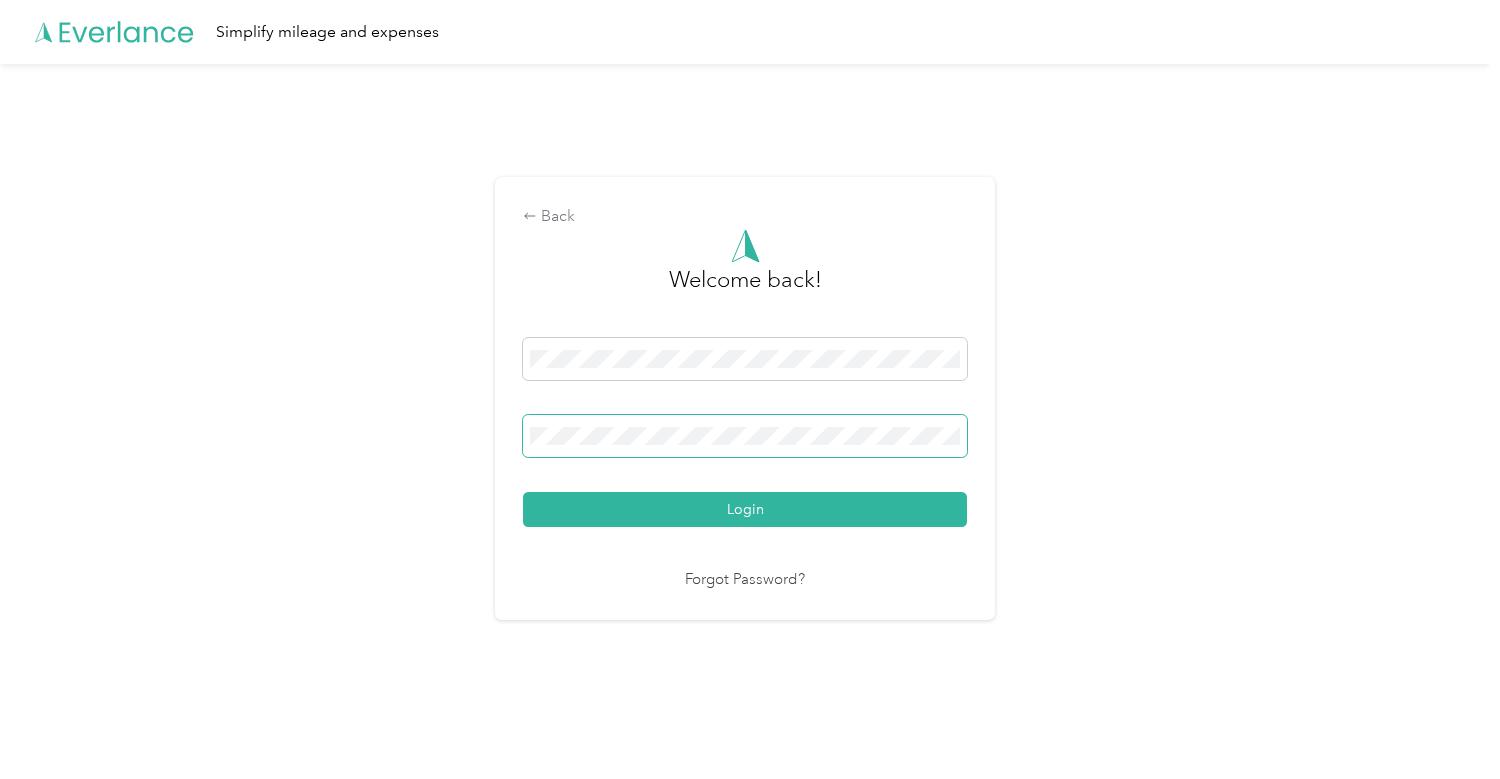 click on "Login" at bounding box center (745, 509) 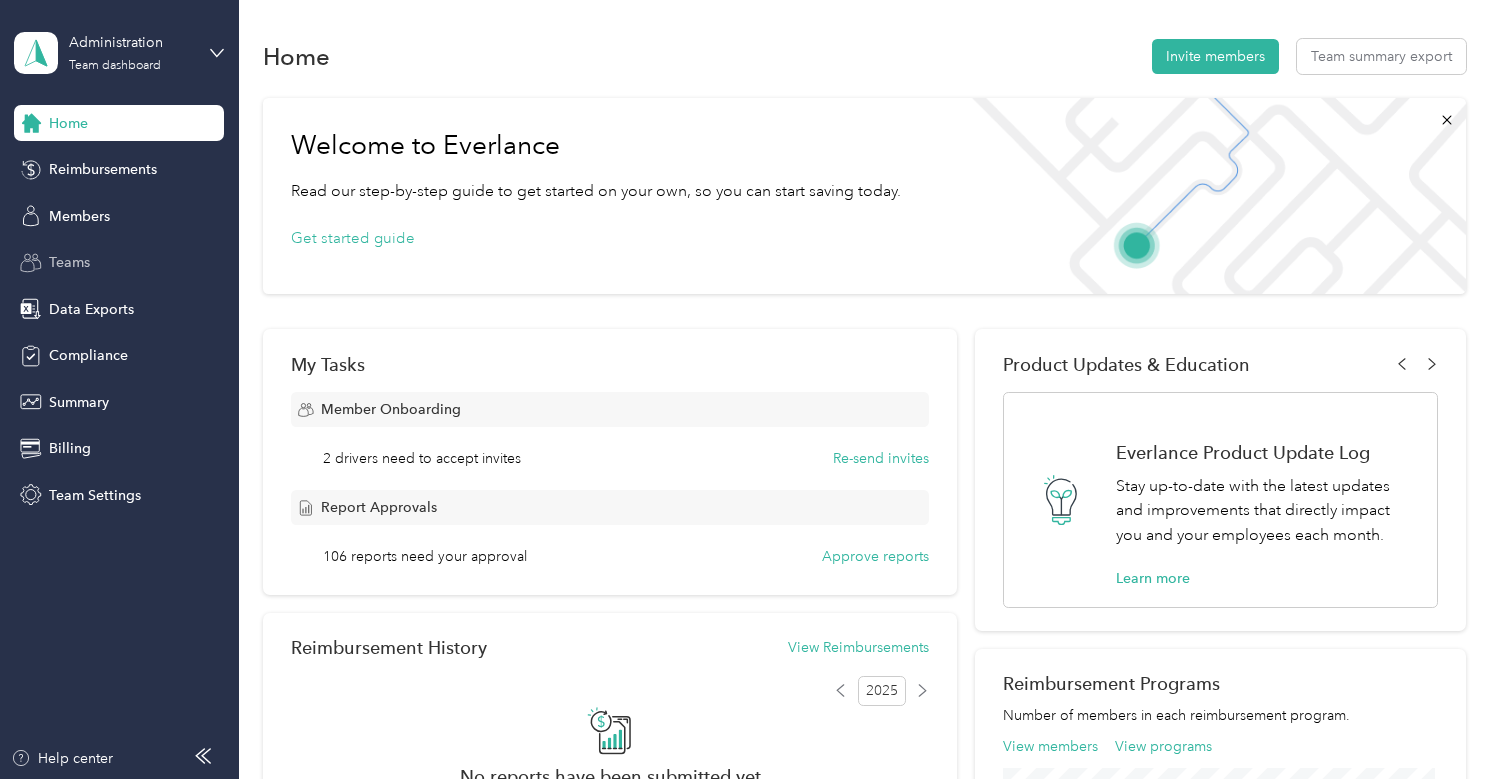 click on "Teams" at bounding box center [119, 263] 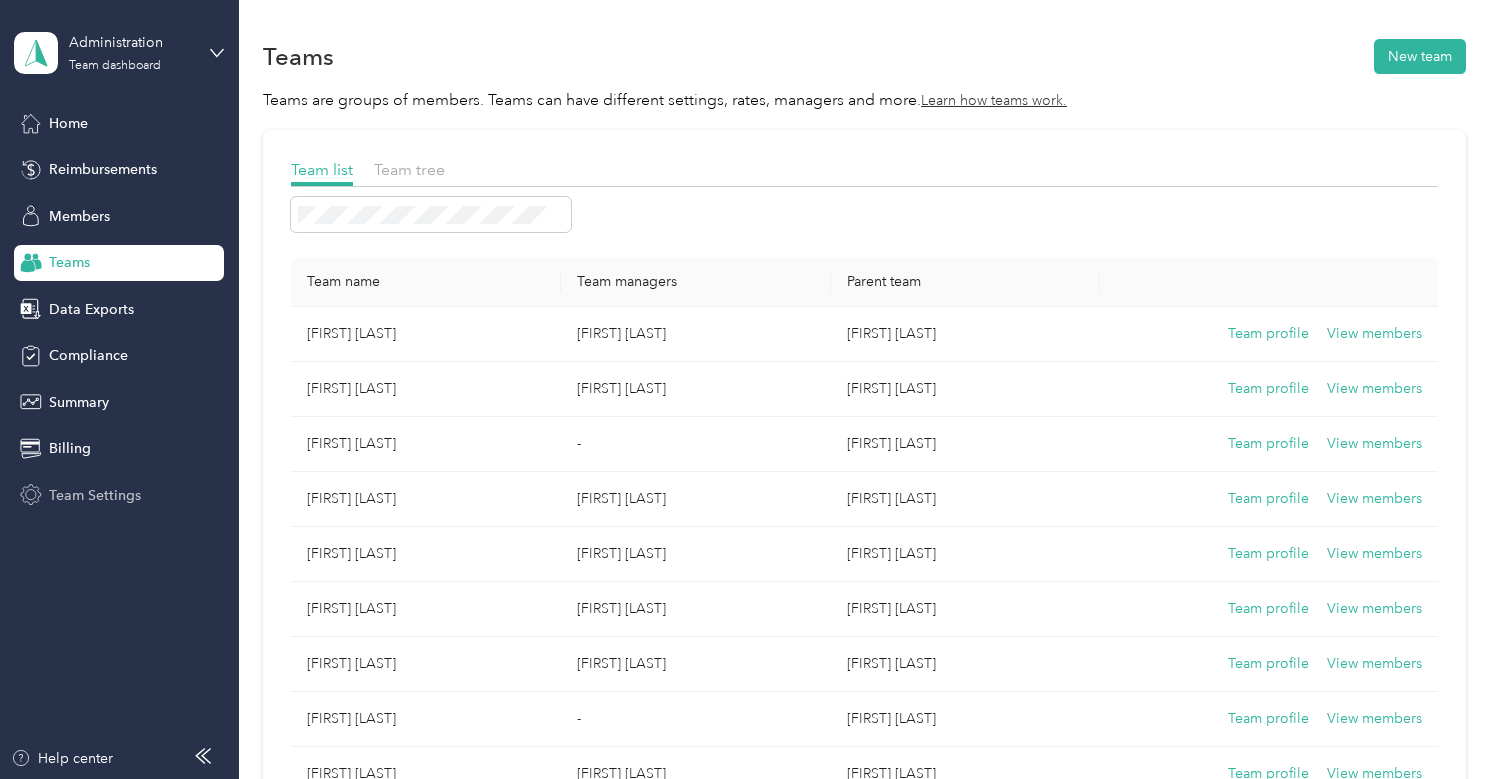 click on "Team Settings" at bounding box center (95, 495) 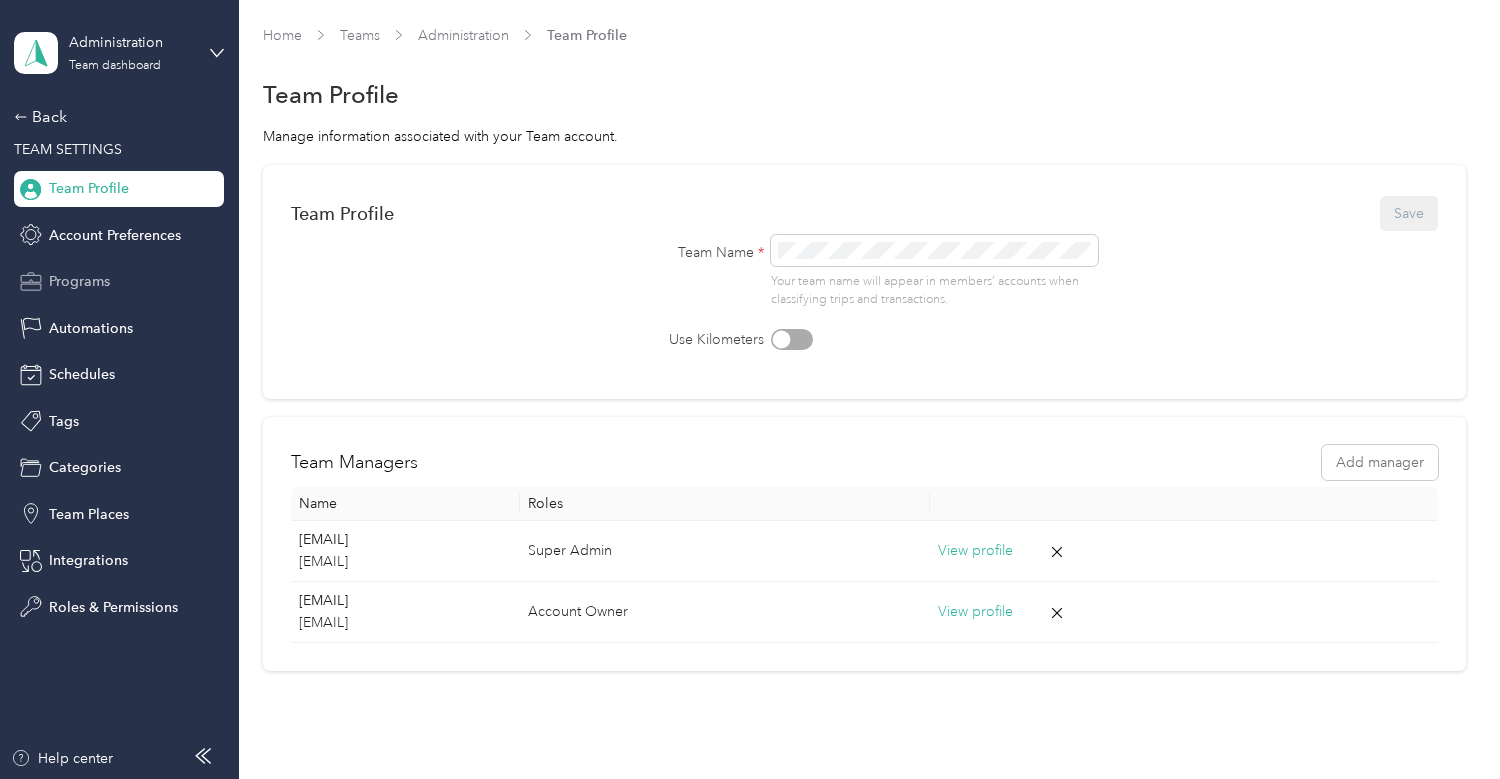 click on "Programs" at bounding box center [79, 281] 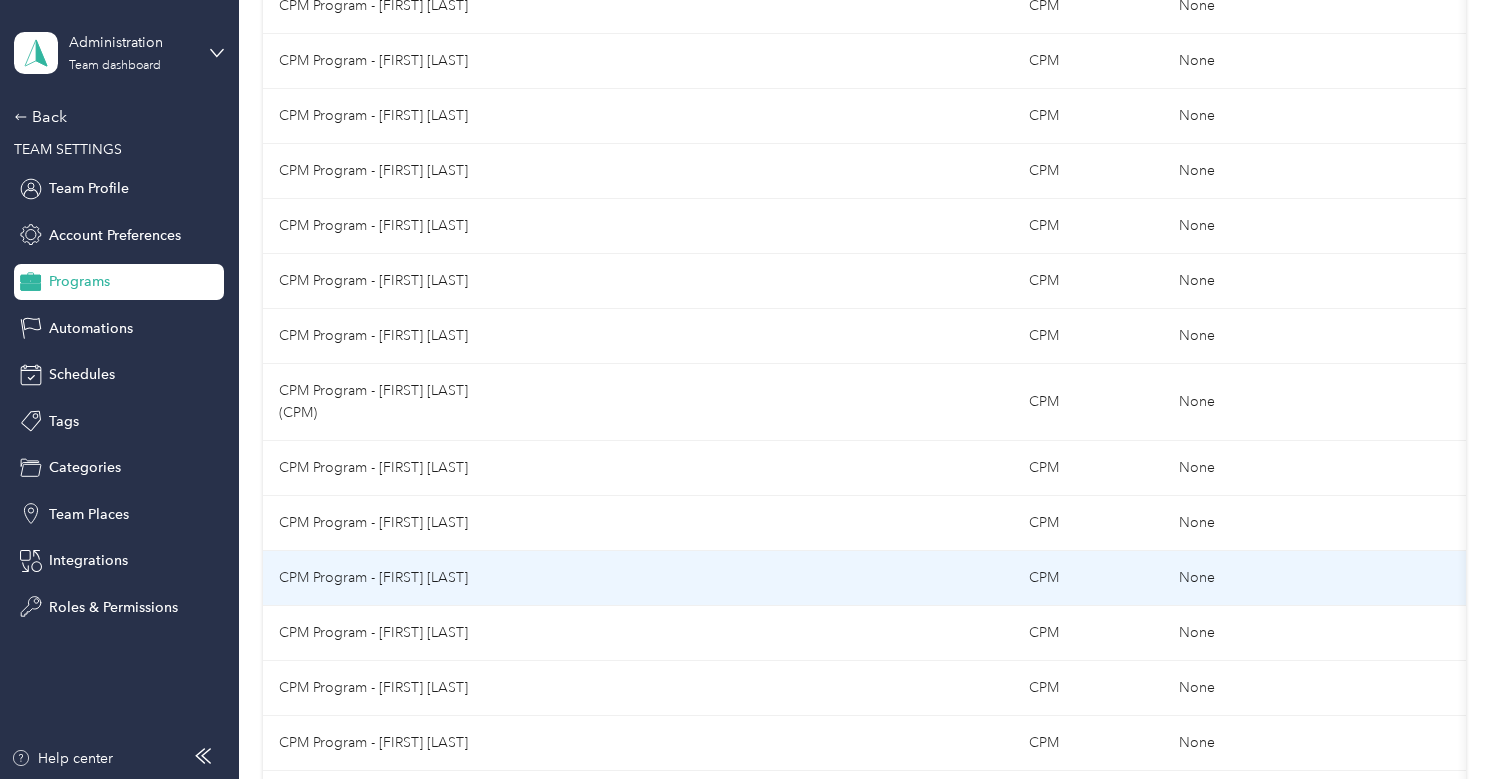 scroll, scrollTop: 1168, scrollLeft: 0, axis: vertical 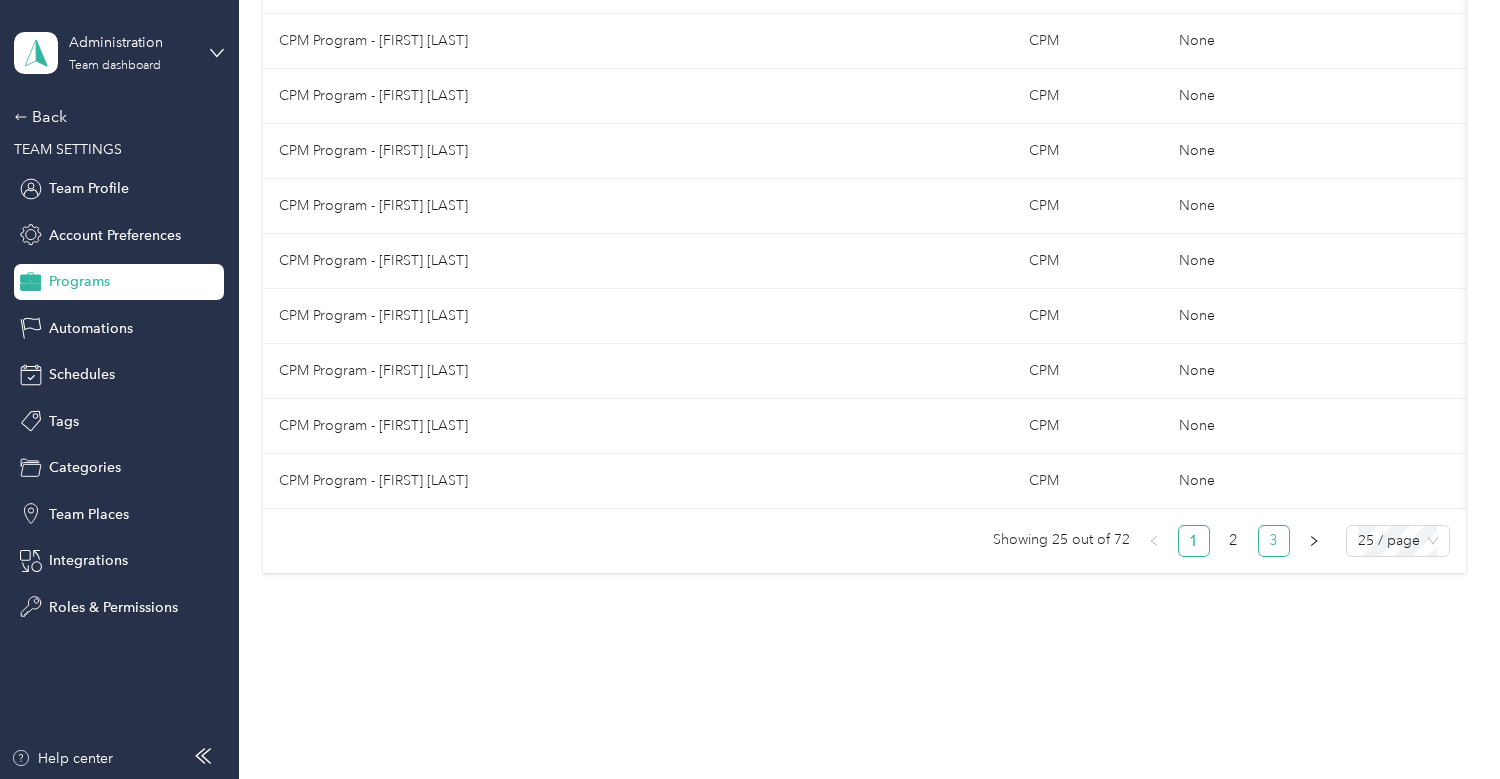 click on "3" at bounding box center (1274, 541) 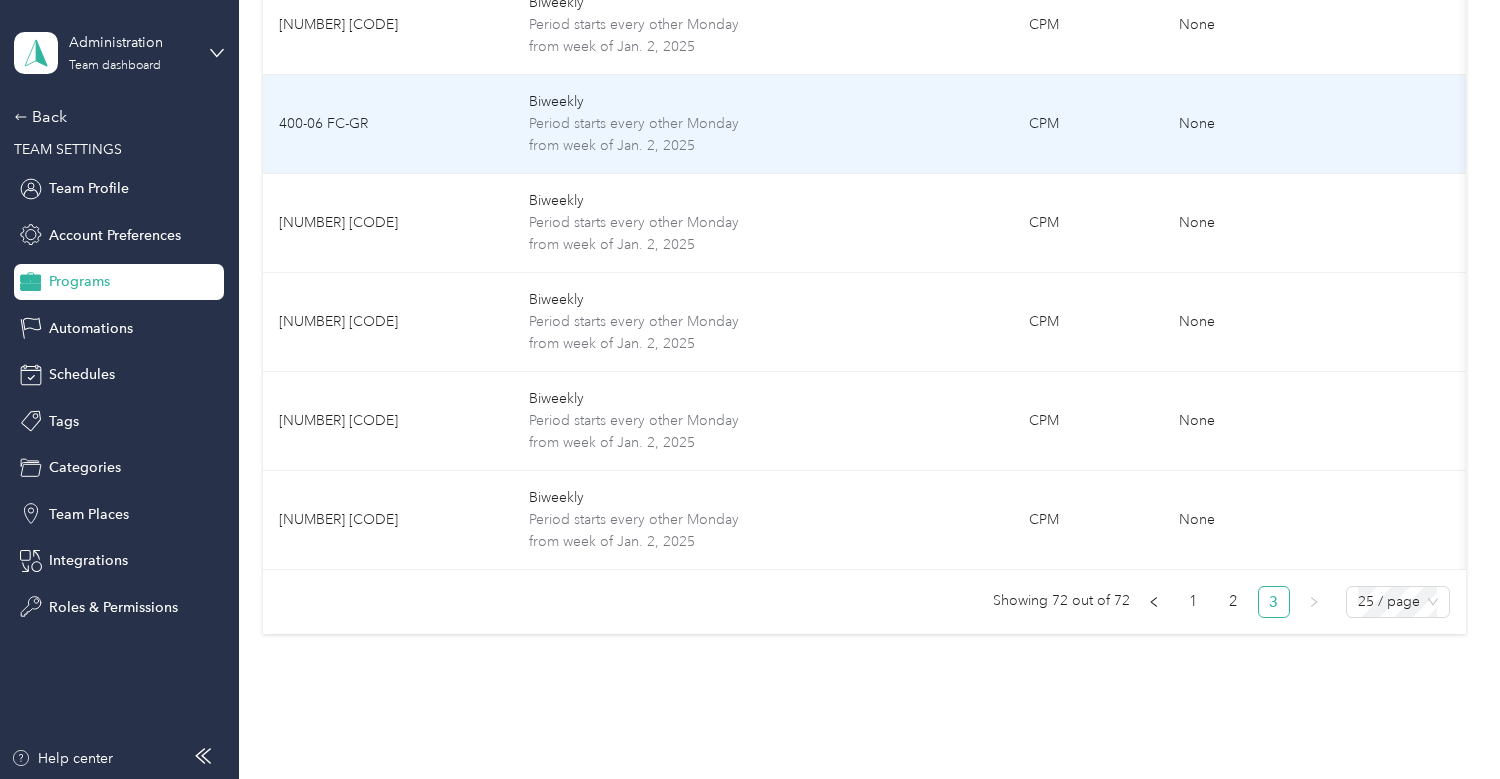 scroll, scrollTop: 1663, scrollLeft: 0, axis: vertical 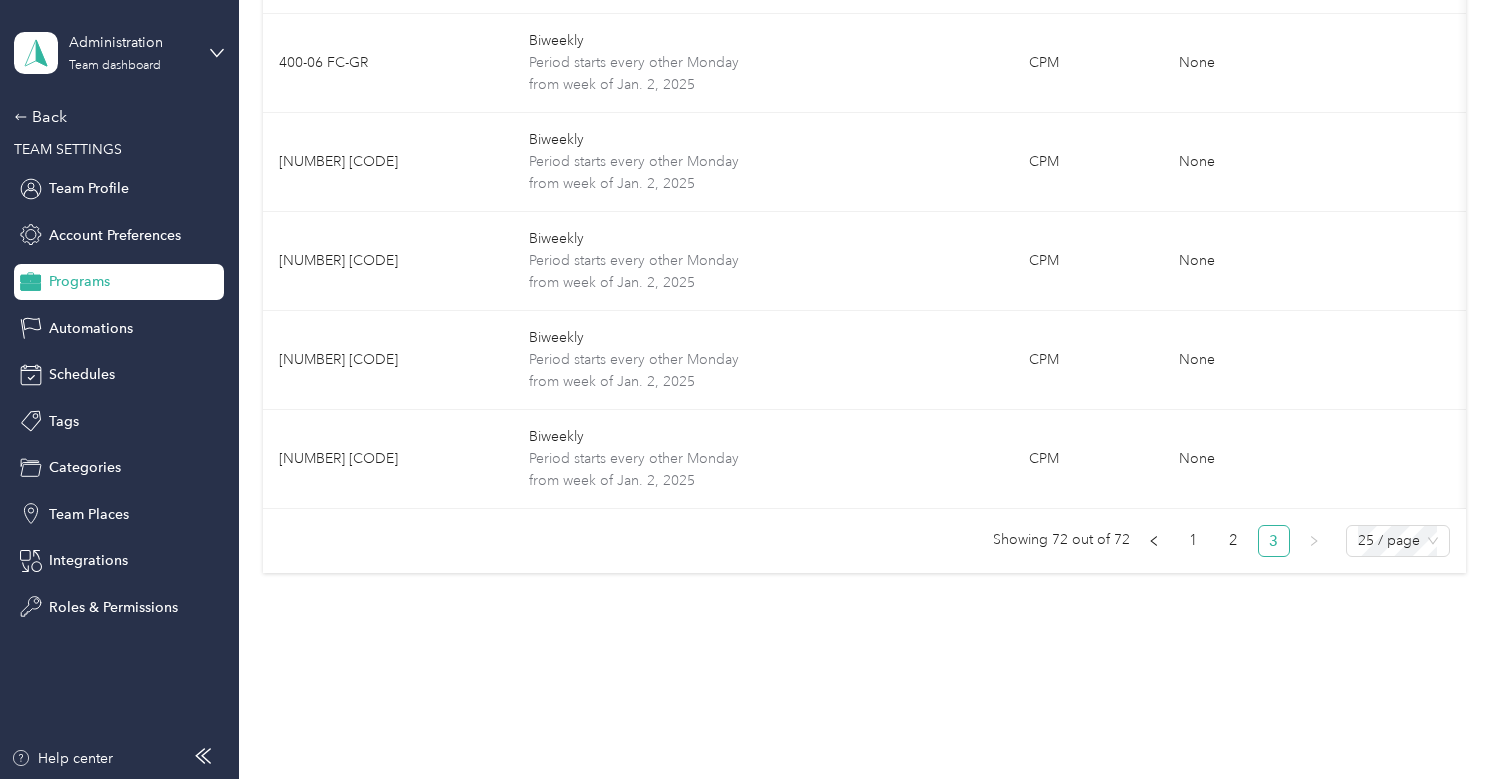 click on "Home Teams Administration Programs Programs New Program Programs, short for “Reimbursement Programs”, define how and how much team members are reimbursed. Program name Variable Schedule Fixed Schedule Program Type Compliance verification User count               CPM Program - Shreatta Wells CPM None 6 View members Archive CPM Program - Joseph Styf CPM None 3 View members Archive CPM Program - Amy Alexander Biweekly Period starts every other Monday from week of Jan. 2, 2025 CPM None 4 View members Archive CPM - Bridget Smith Biweekly Period starts every other Monday from week of Jan. 2, 2025 CPM None 4 View members Archive CPM Program - Breana Ortiz Biweekly Period starts every other Monday from week of Jan. 2, 2025 CPM None 2 View members Archive CPM Program - Kathleen Cribbs Biweekly Period starts every other Monday from week of Jan. 2, 2025 CPM None 4 View members Archive CPM Program - Christina Price Biweekly Period starts every other Monday from week of Jan. 2, 2025 CPM None 4 View members CPM" at bounding box center [864, -484] 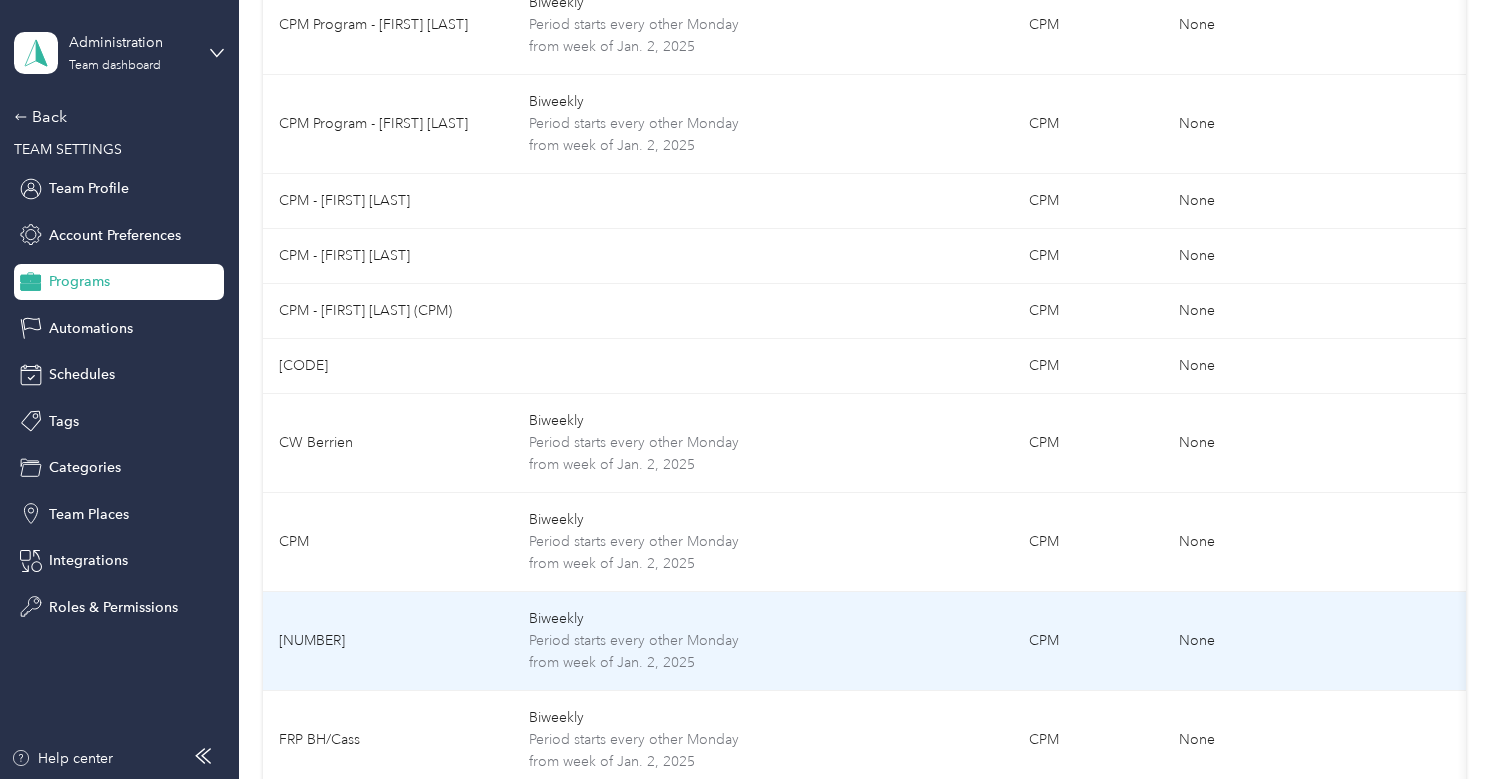 scroll, scrollTop: 663, scrollLeft: 0, axis: vertical 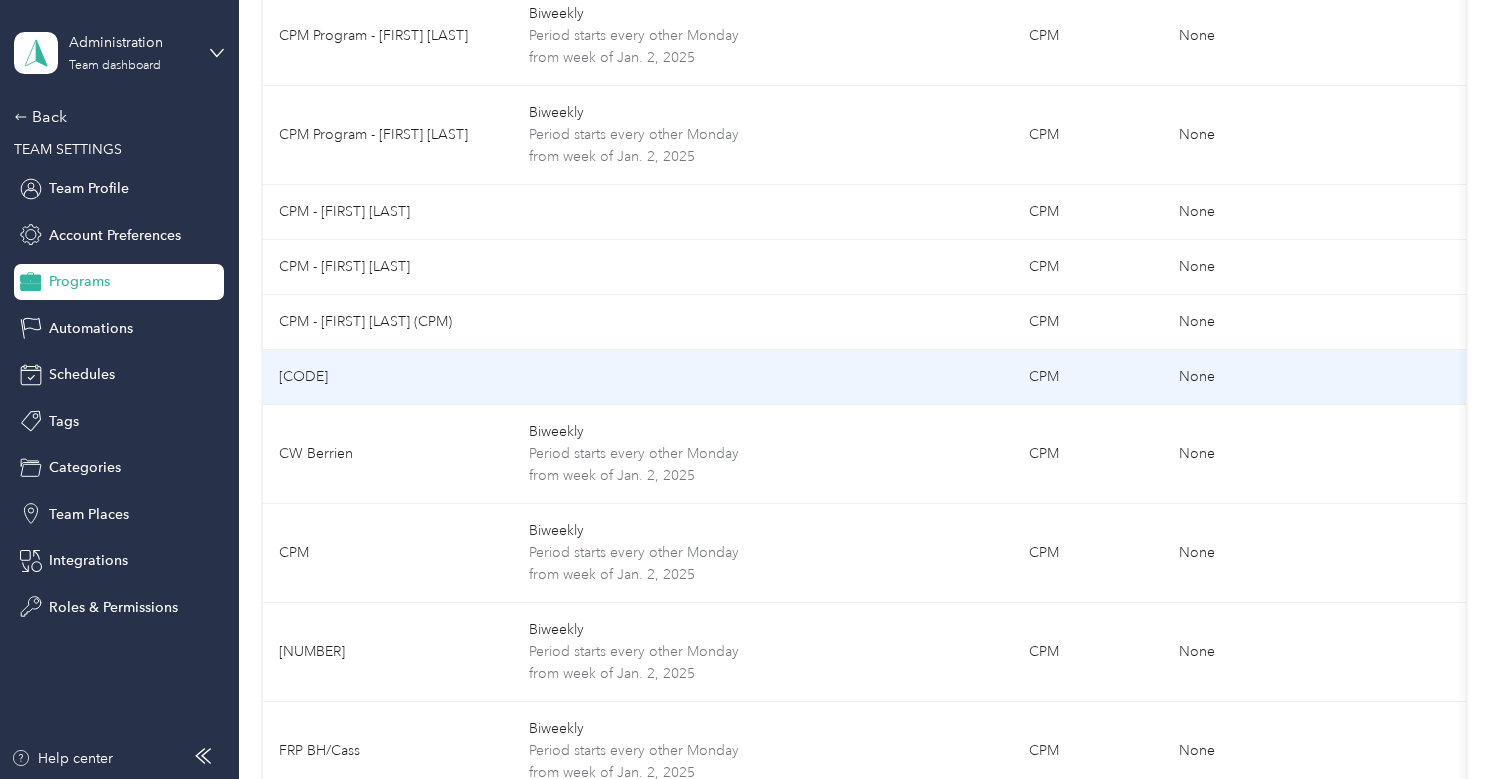 click on "CPM=646-03" at bounding box center [388, 377] 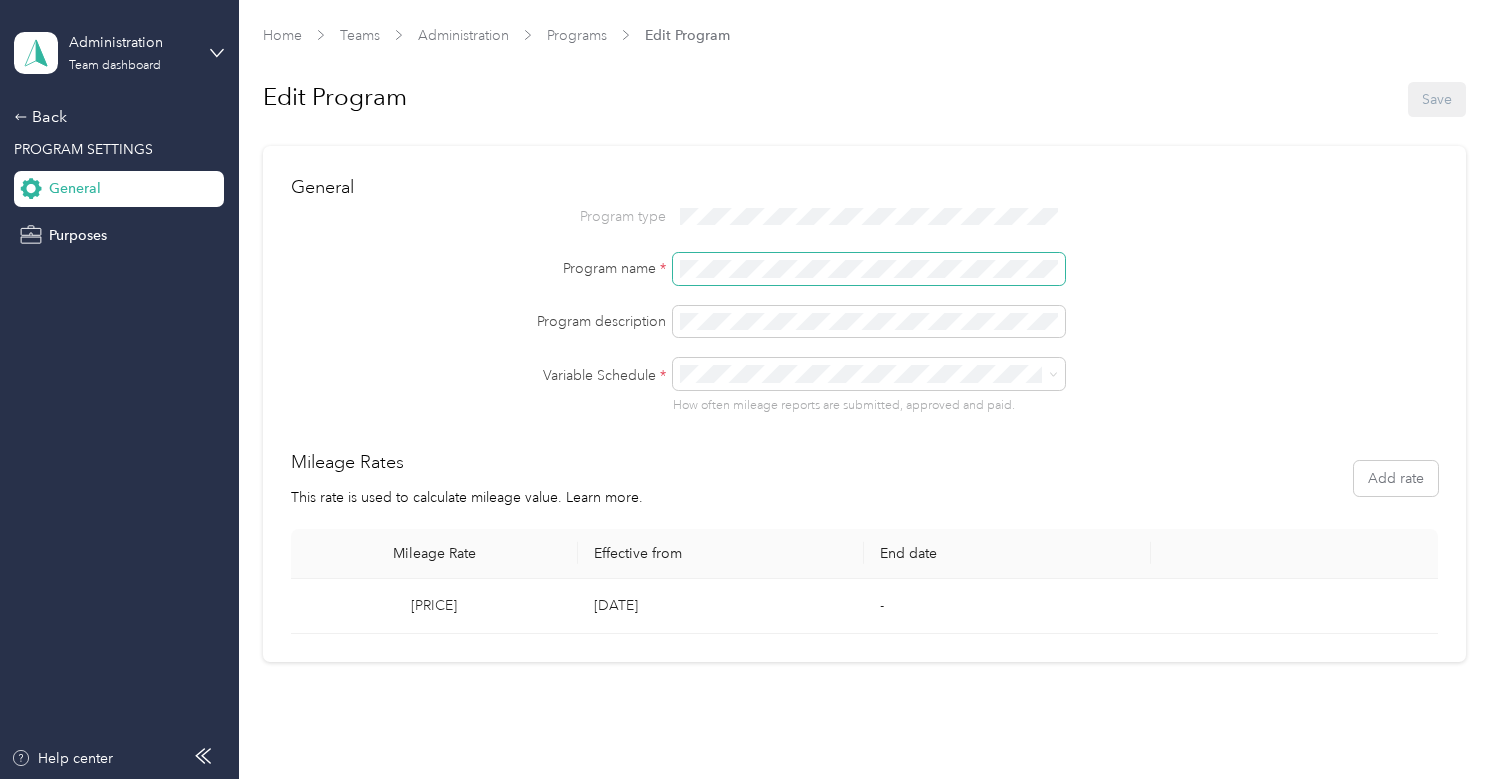 click on "Program name   *" at bounding box center [864, 269] 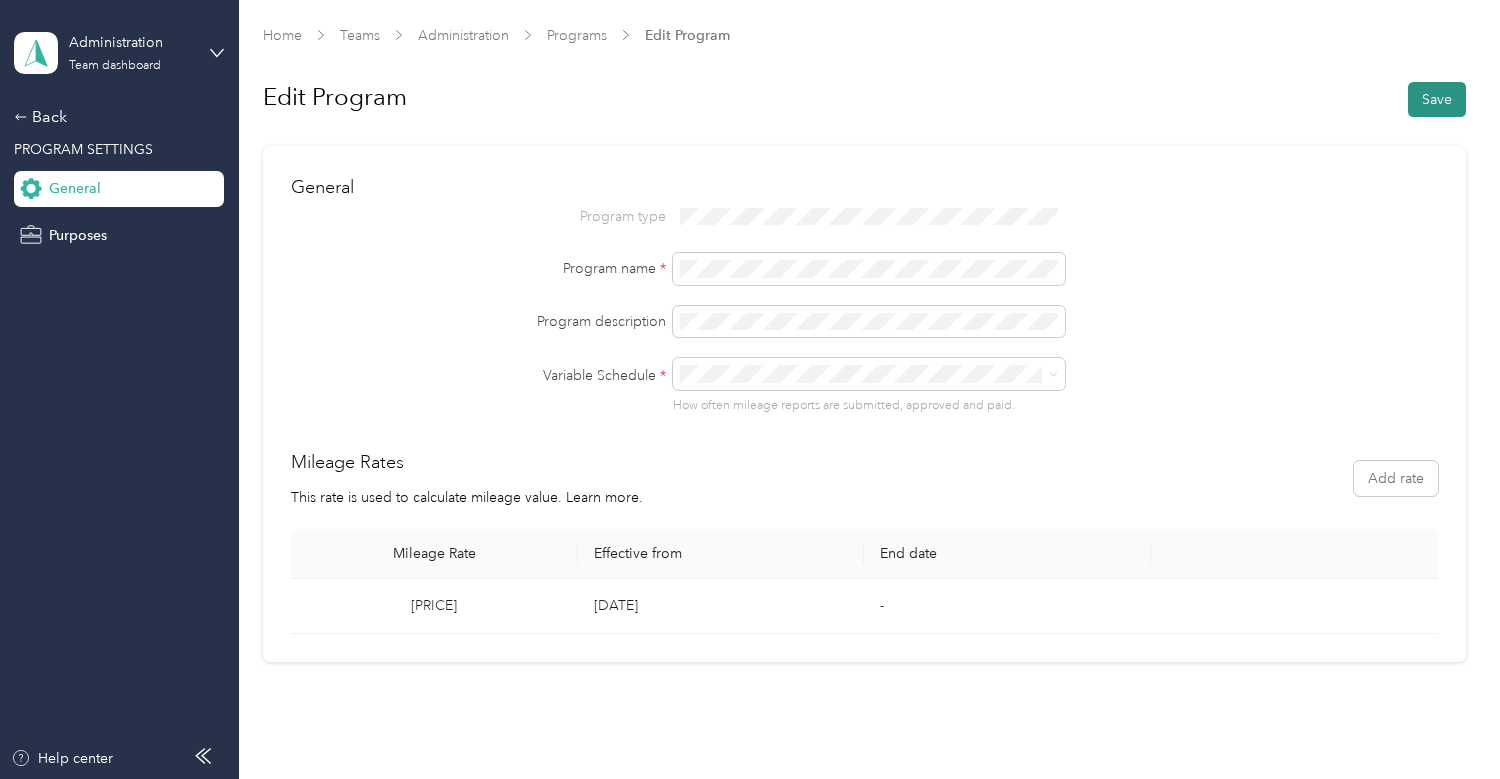 click on "Save" at bounding box center (1437, 99) 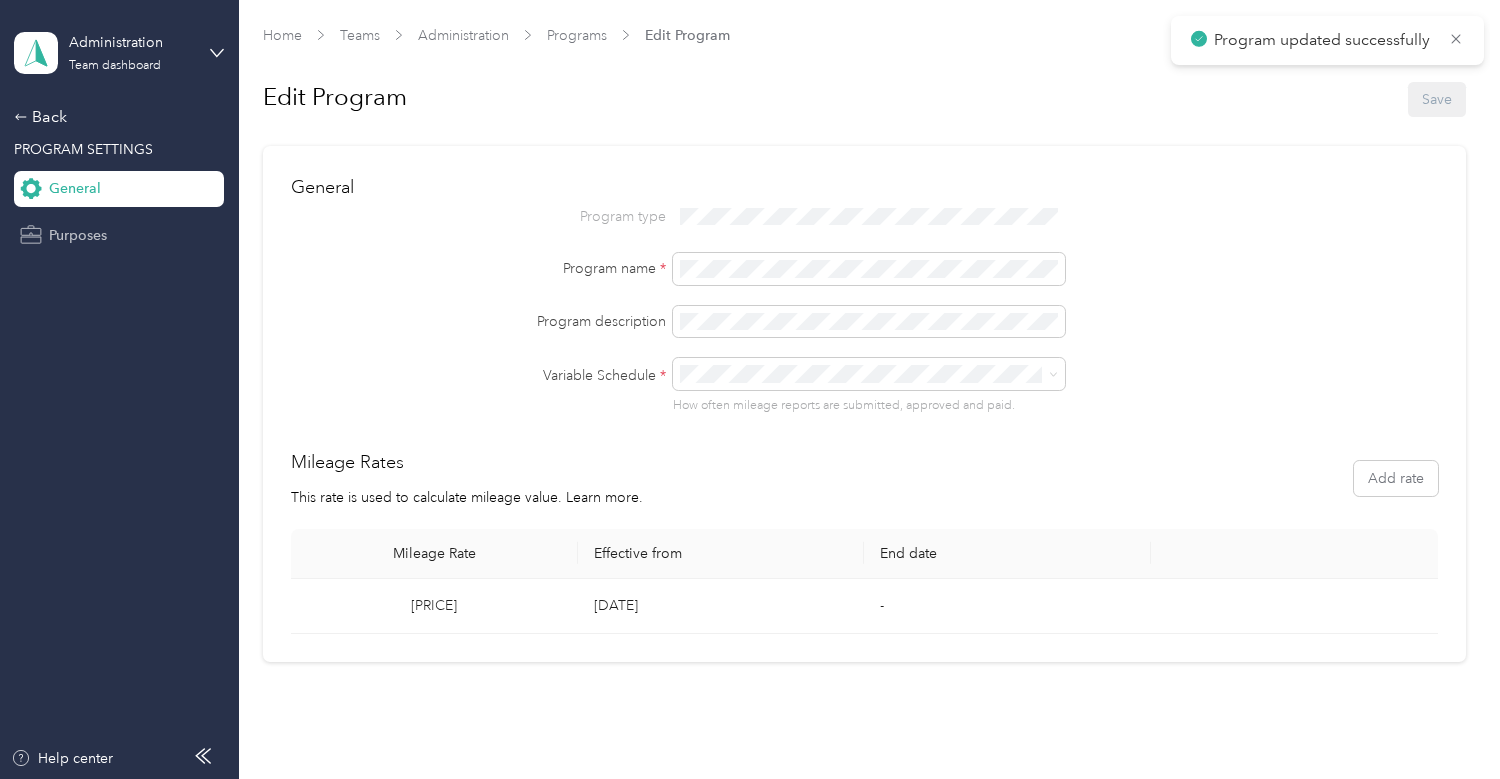 click on "Purposes" at bounding box center [78, 235] 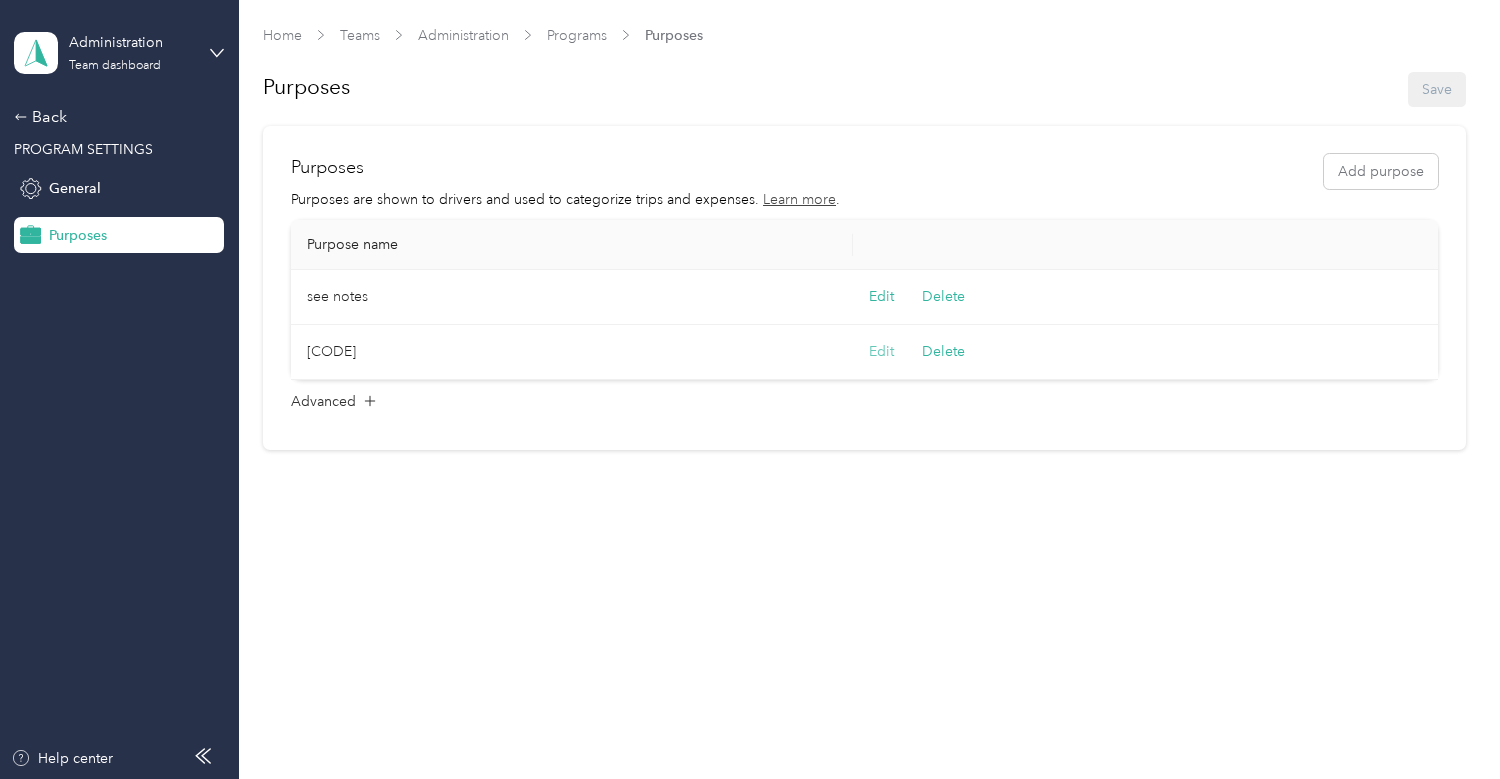 click on "Edit" at bounding box center (881, 352) 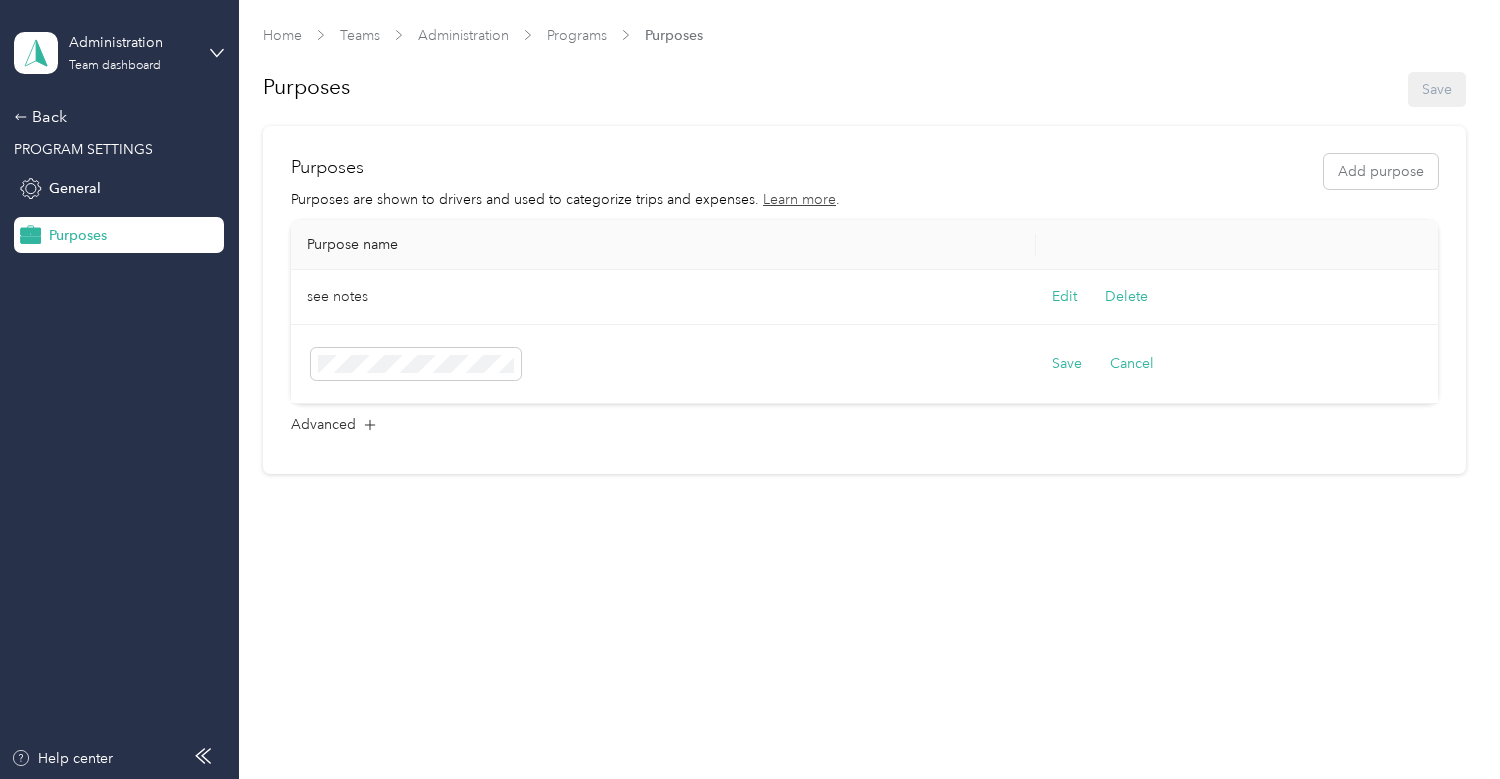 click on "Home Teams Administration Programs Purposes Purposes Save Purposes Add purpose Purposes are shown to drivers and used to categorize trips and expenses.   Learn more . Purpose name     see notes Edit Delete Save Cancel Advanced" at bounding box center [864, 389] 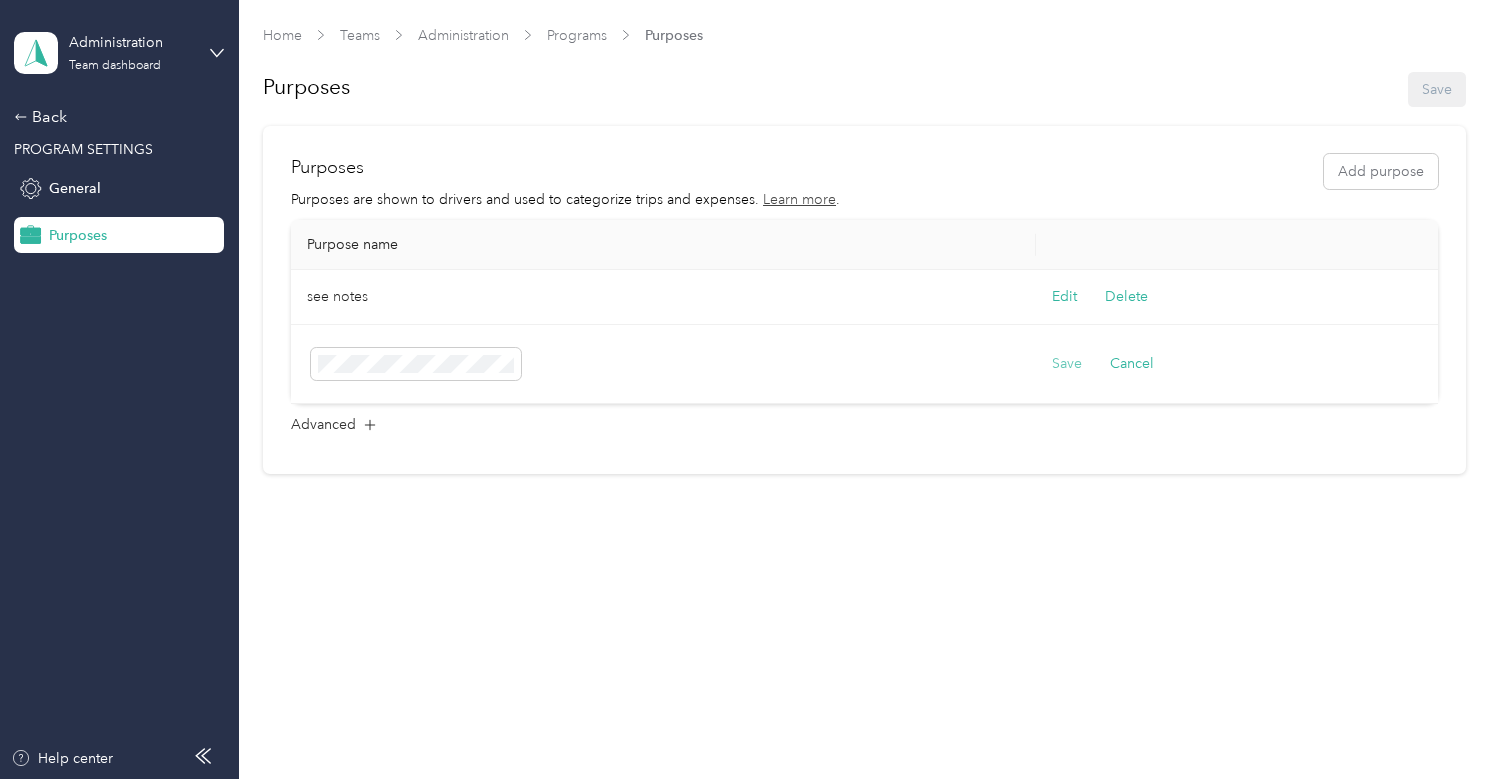 click on "Save" at bounding box center [1067, 364] 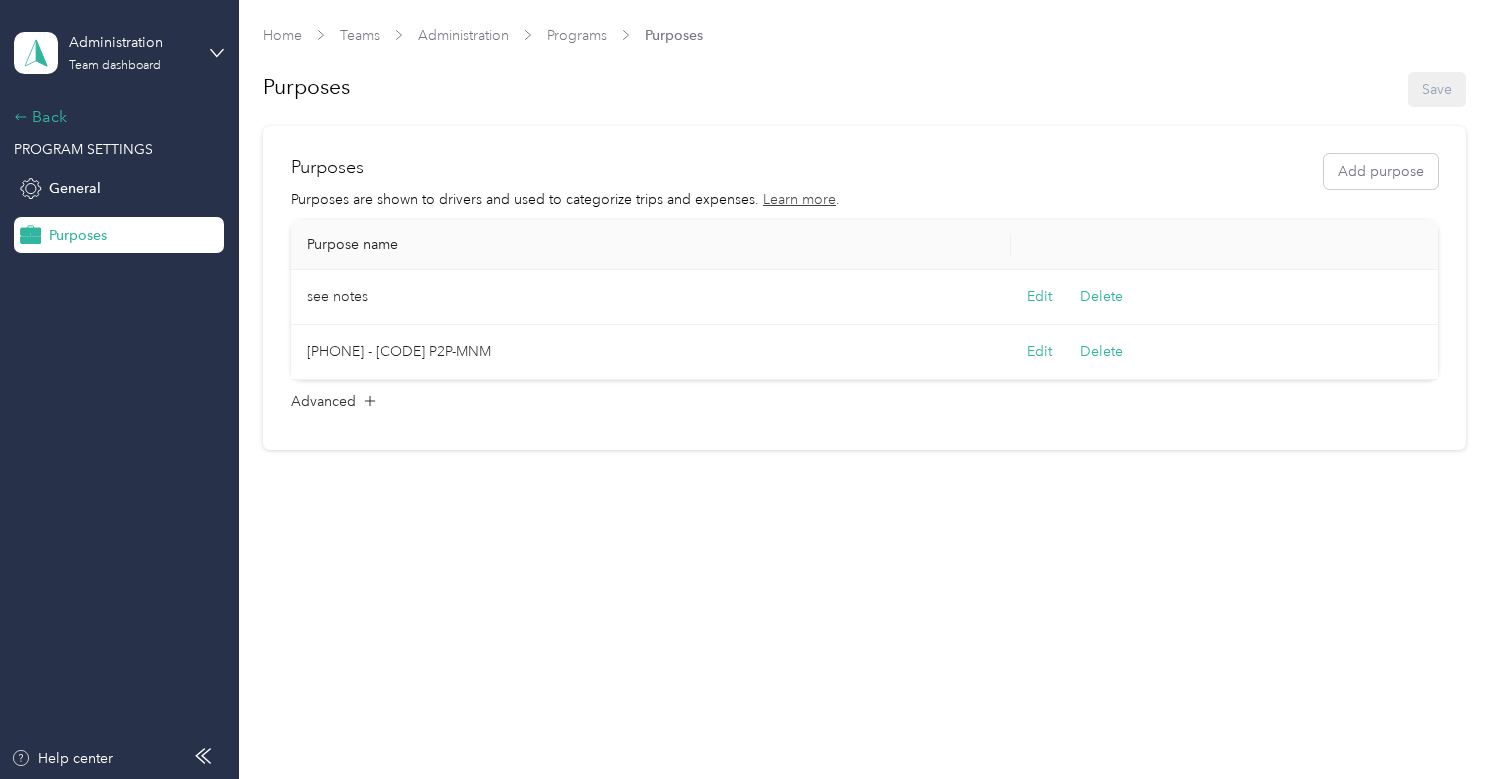 click on "Back" at bounding box center [114, 117] 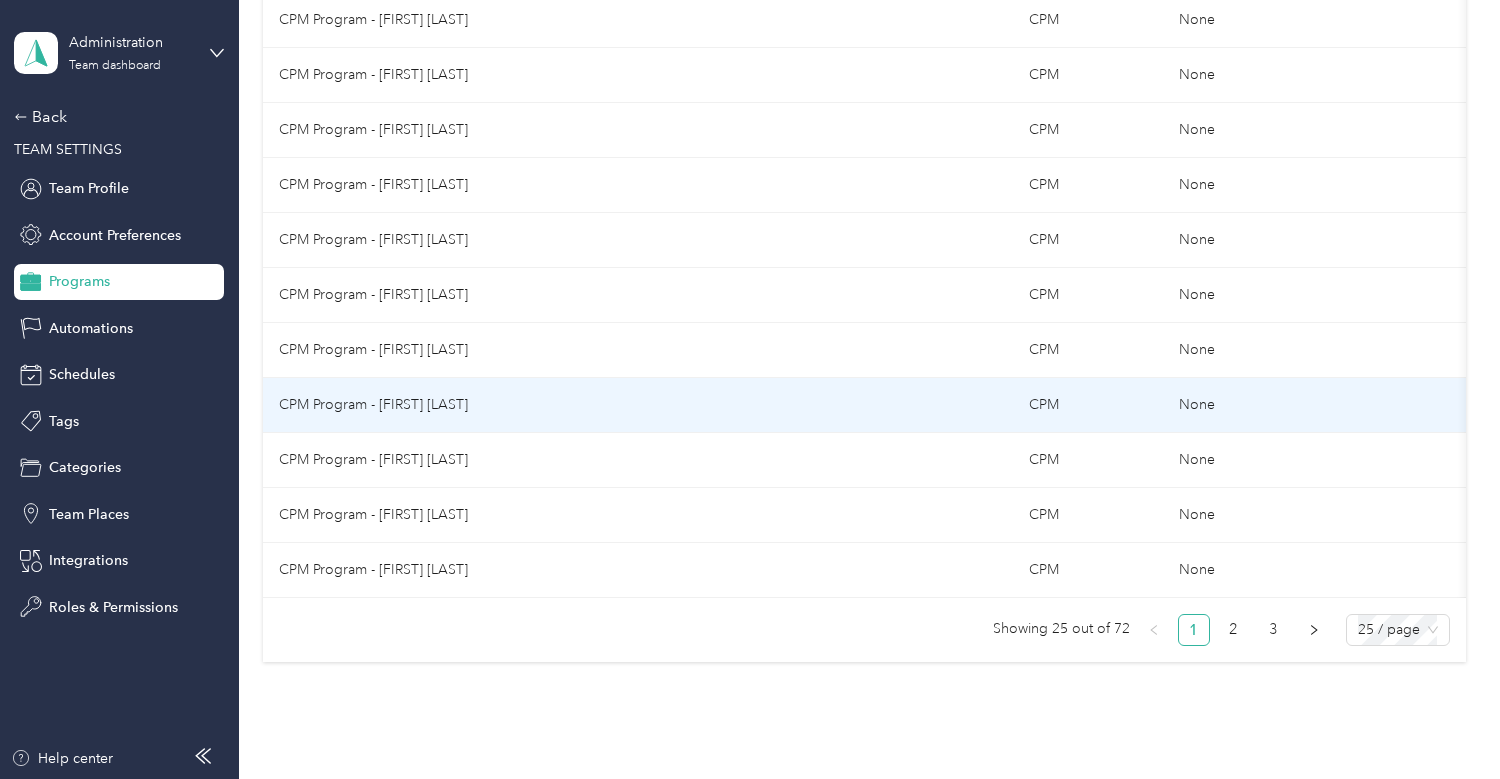 scroll, scrollTop: 1168, scrollLeft: 0, axis: vertical 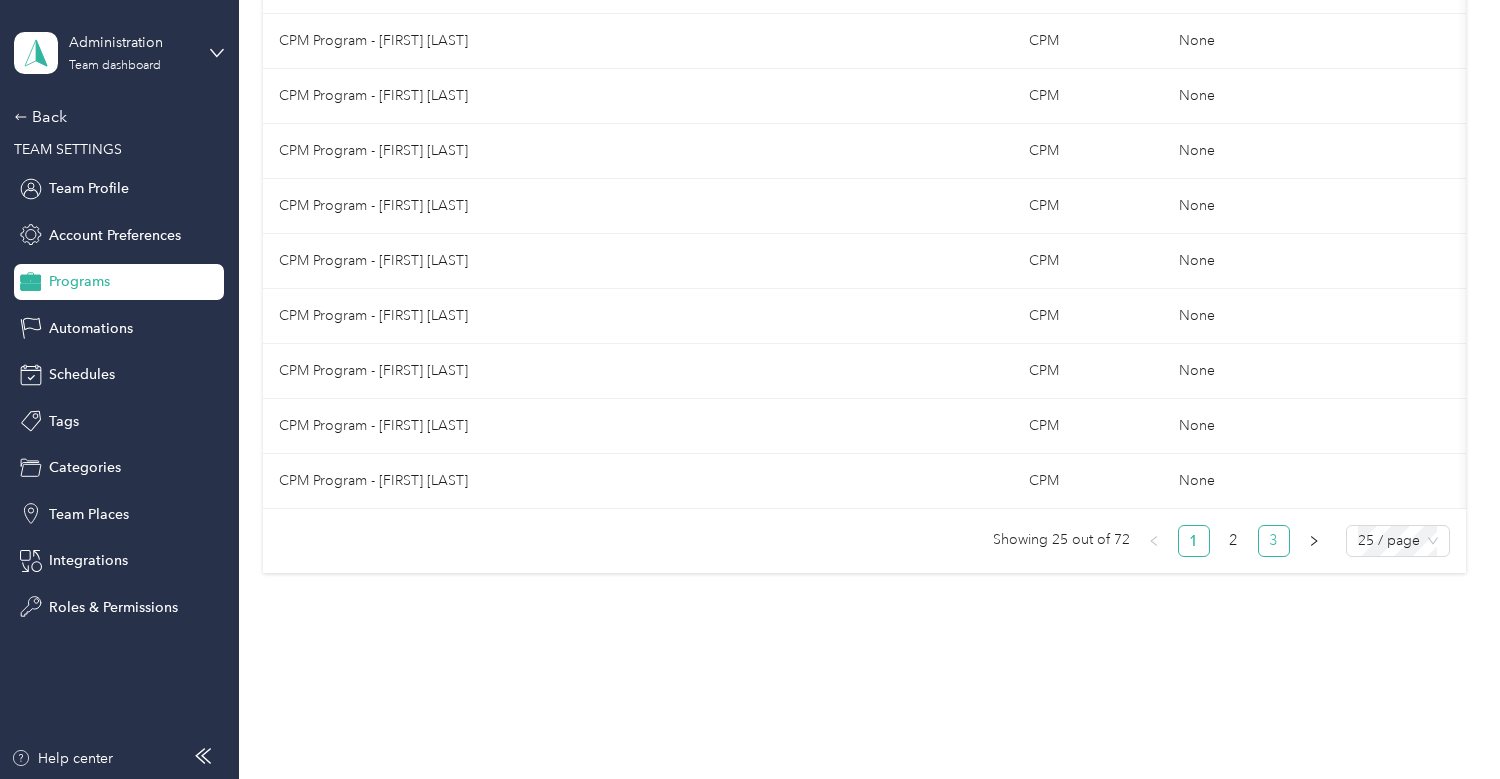 click on "3" at bounding box center [1274, 541] 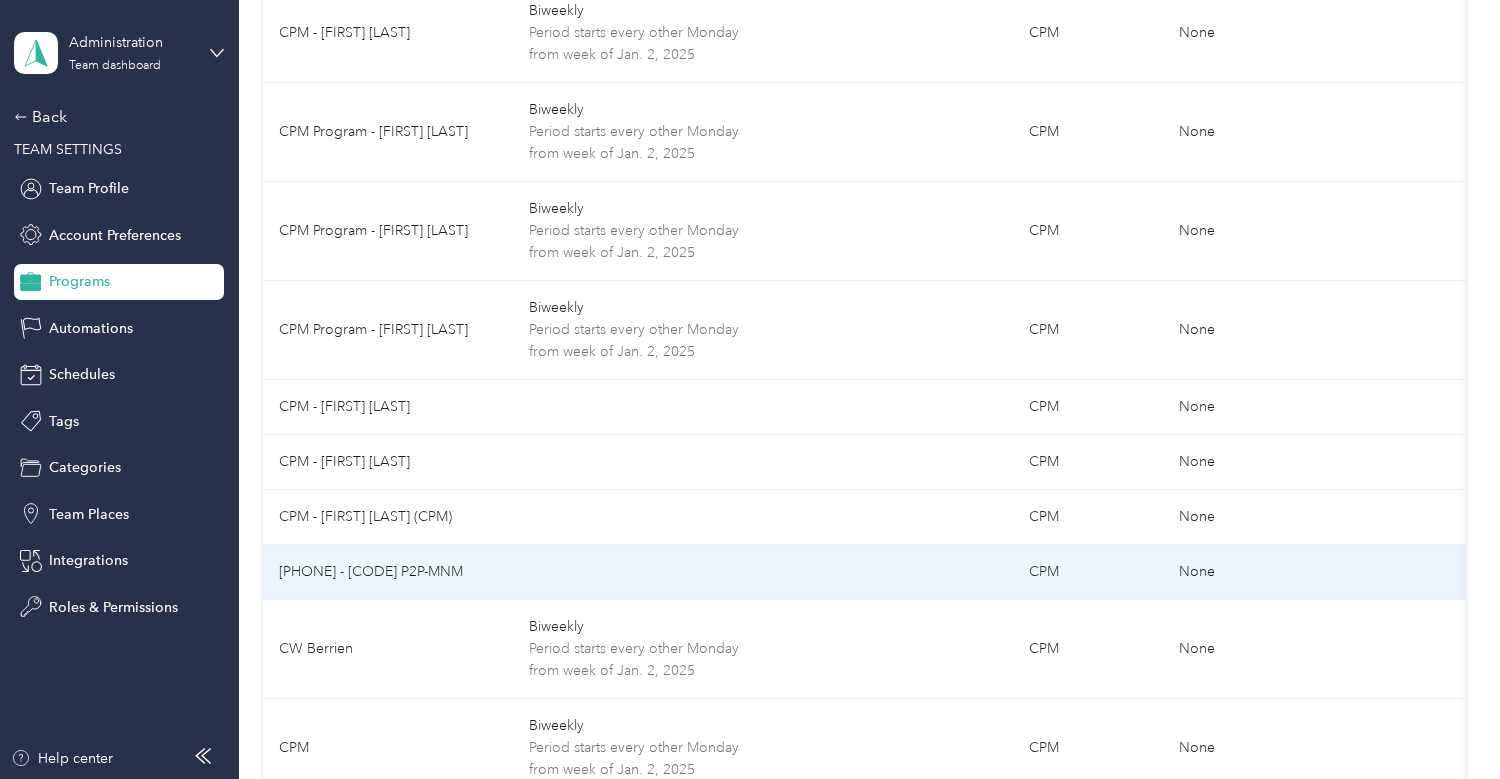click on "646-03 P2P-MNM" at bounding box center [388, 572] 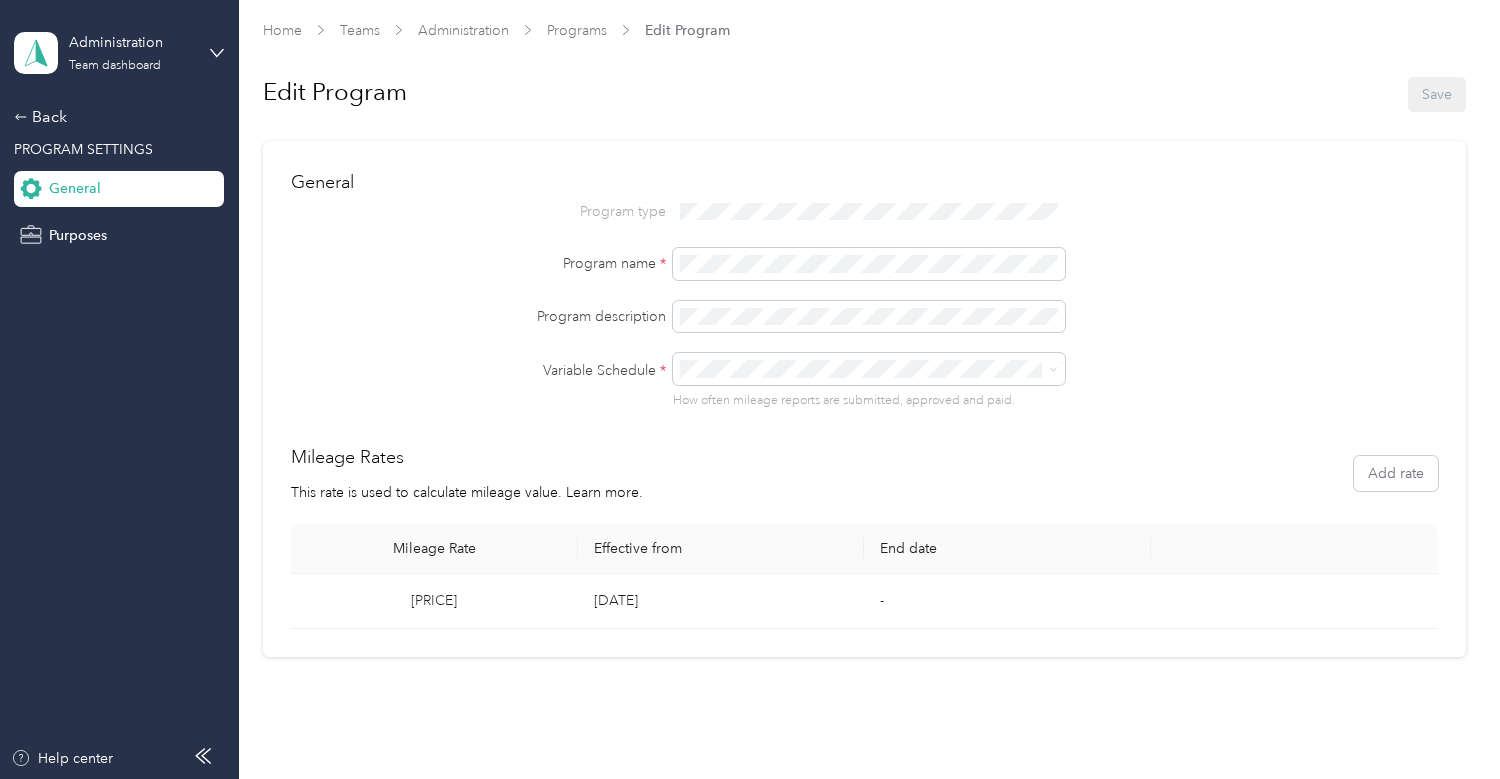 scroll, scrollTop: 5, scrollLeft: 0, axis: vertical 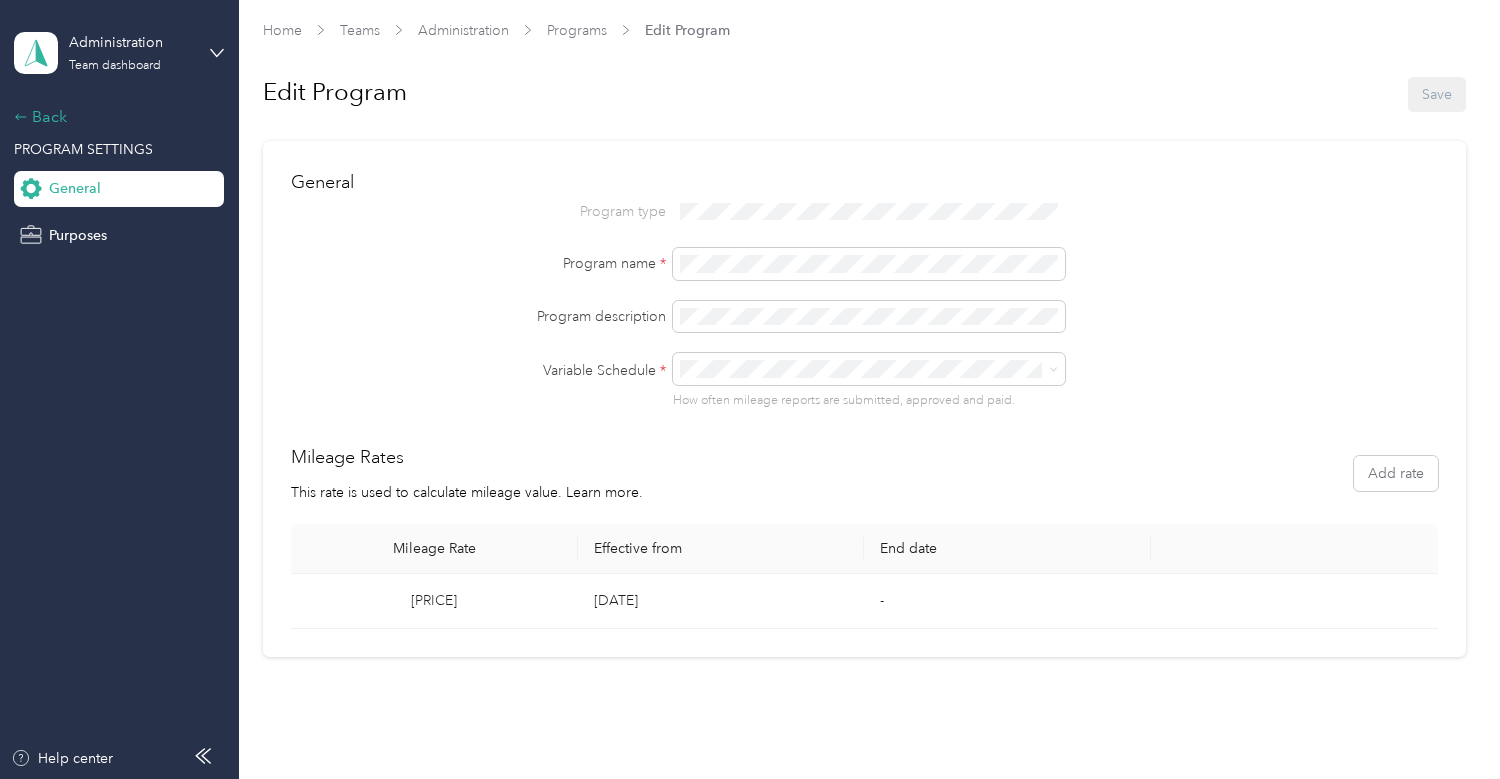 click on "Back" at bounding box center [114, 117] 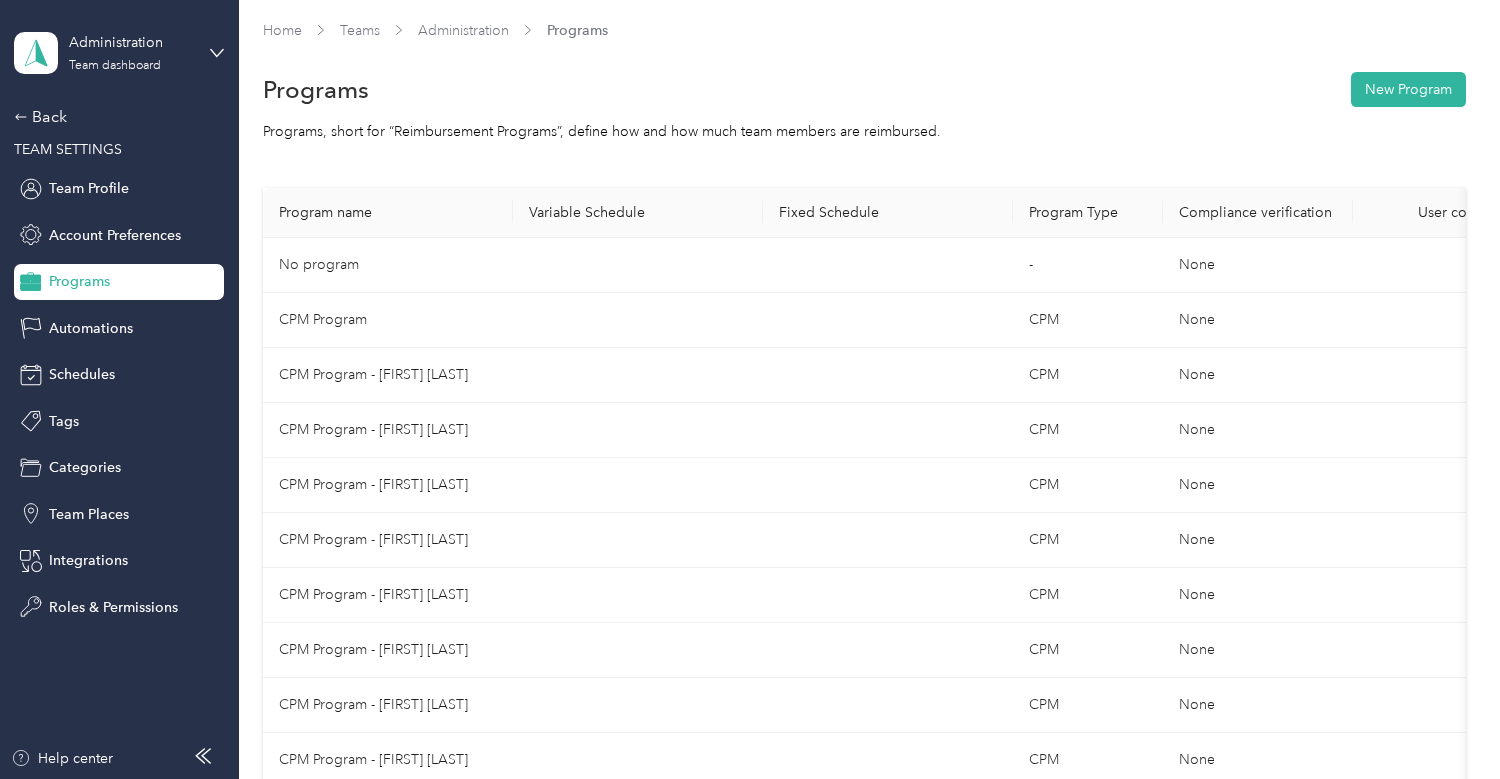 scroll, scrollTop: 468, scrollLeft: 0, axis: vertical 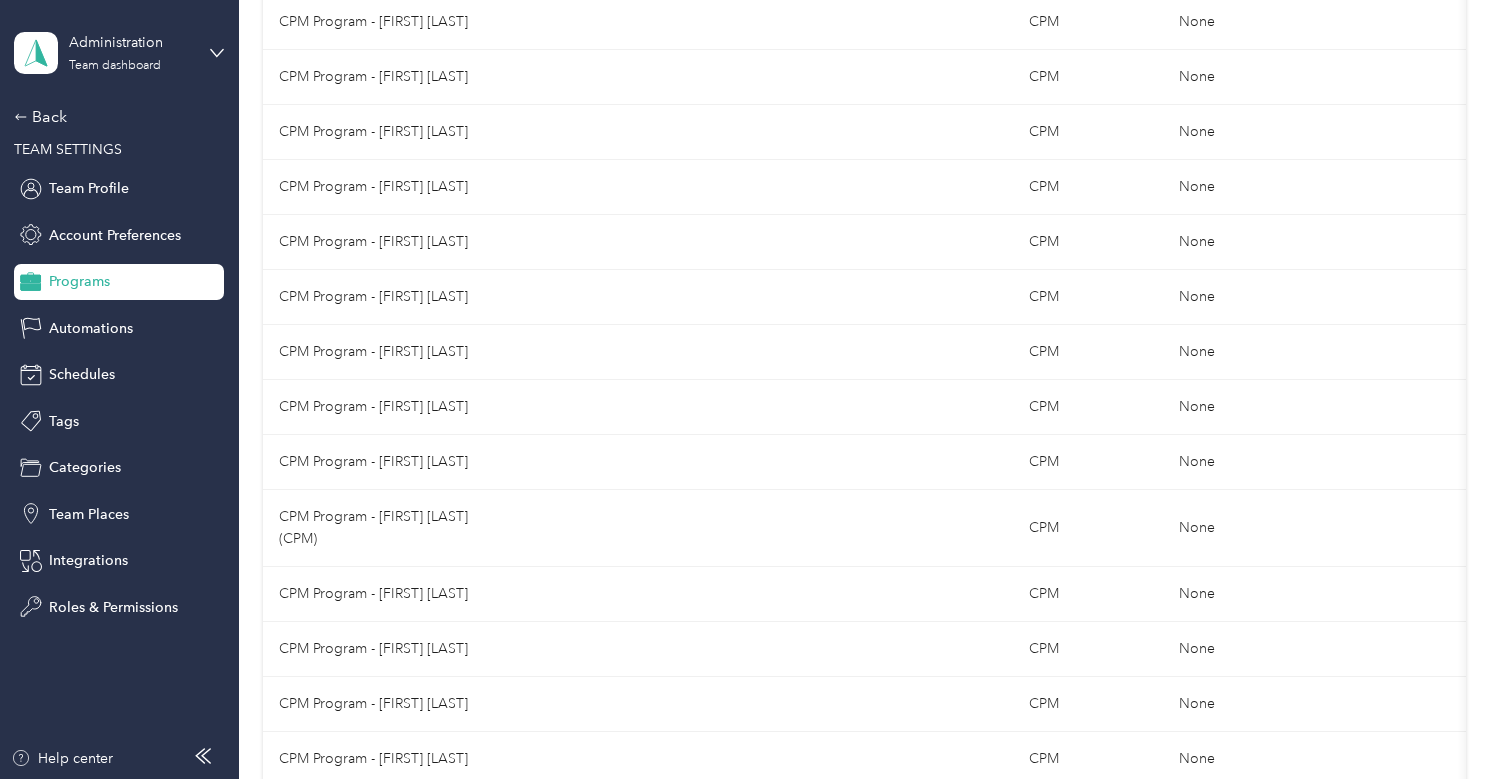 click on "Back" at bounding box center [114, 117] 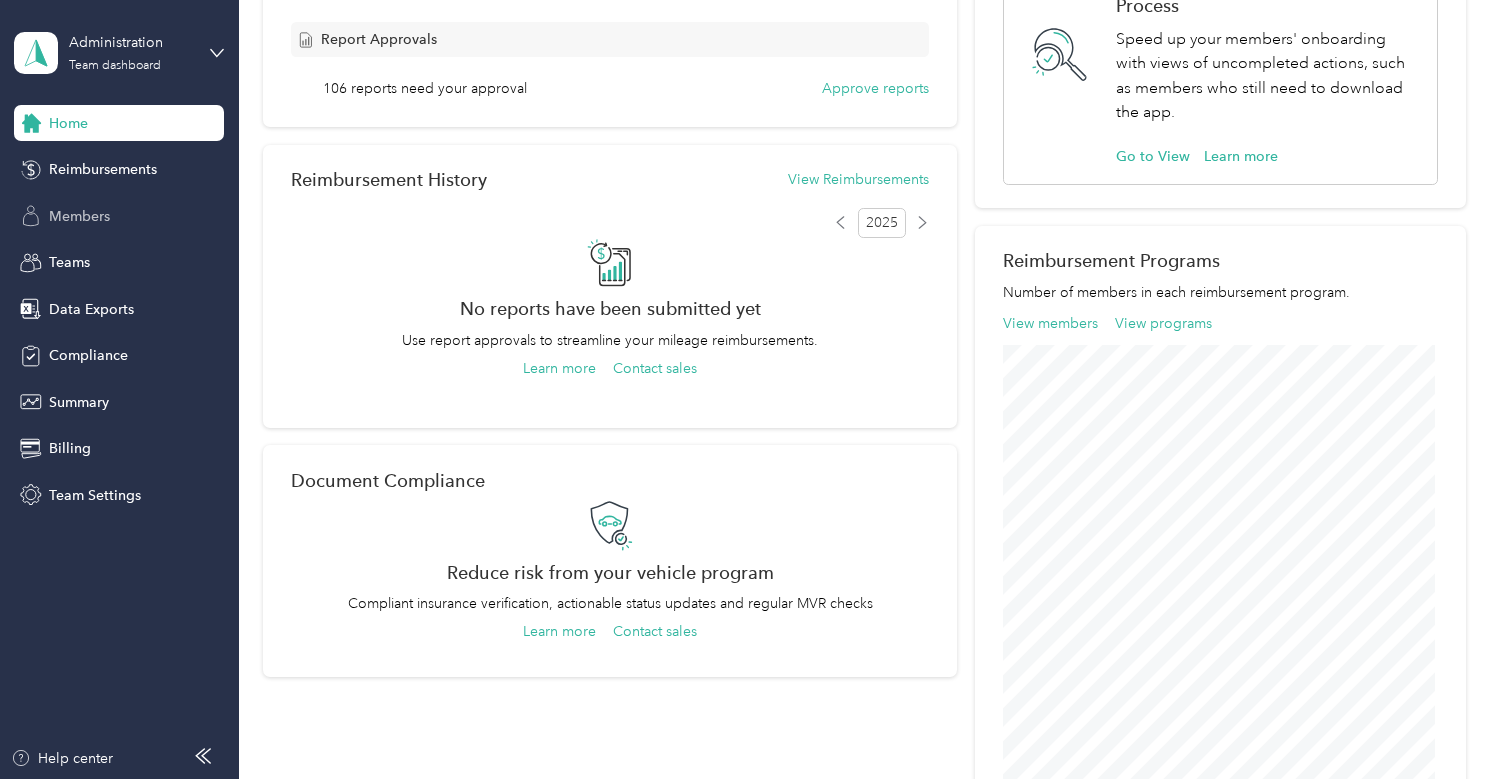 click on "Members" at bounding box center (79, 216) 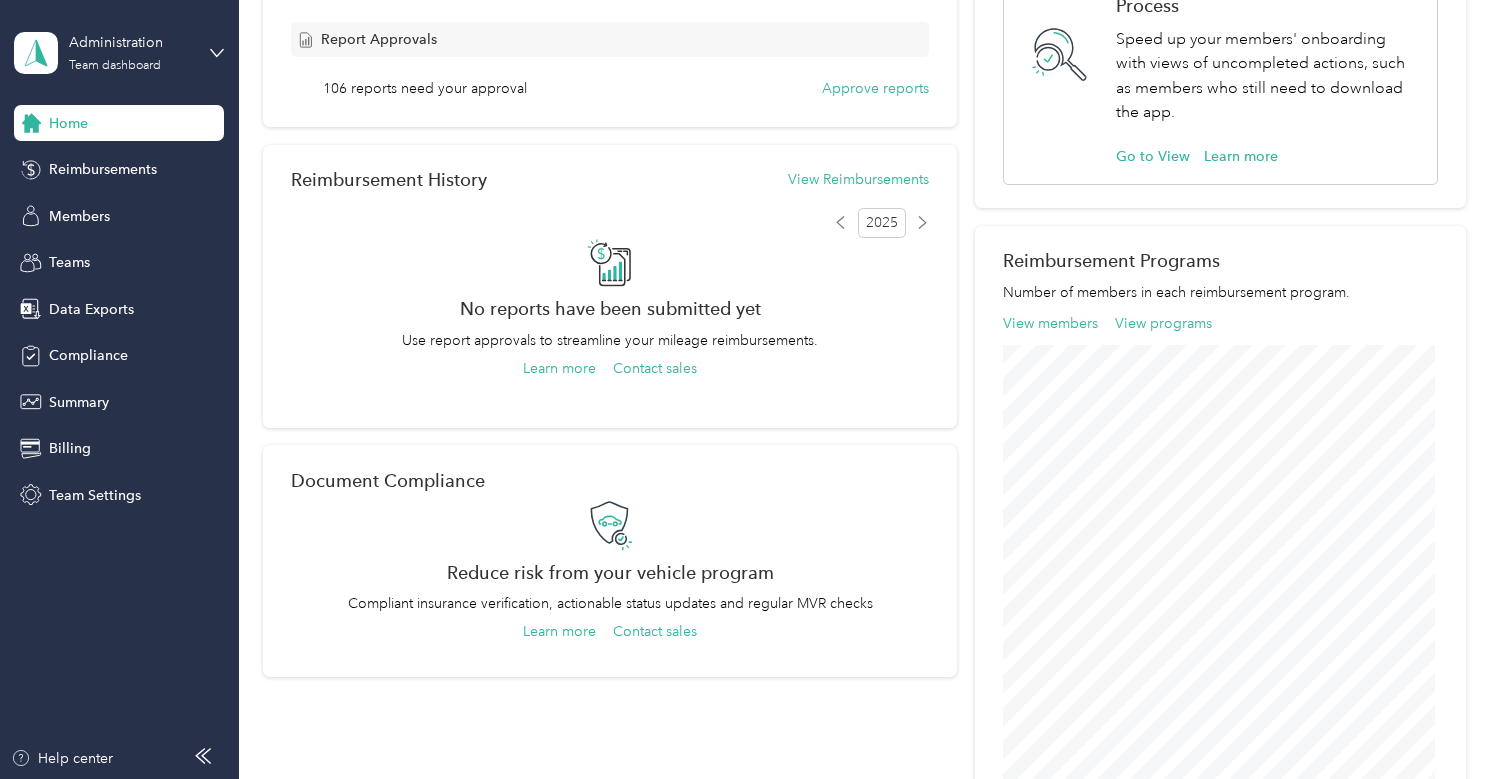 scroll, scrollTop: 0, scrollLeft: 0, axis: both 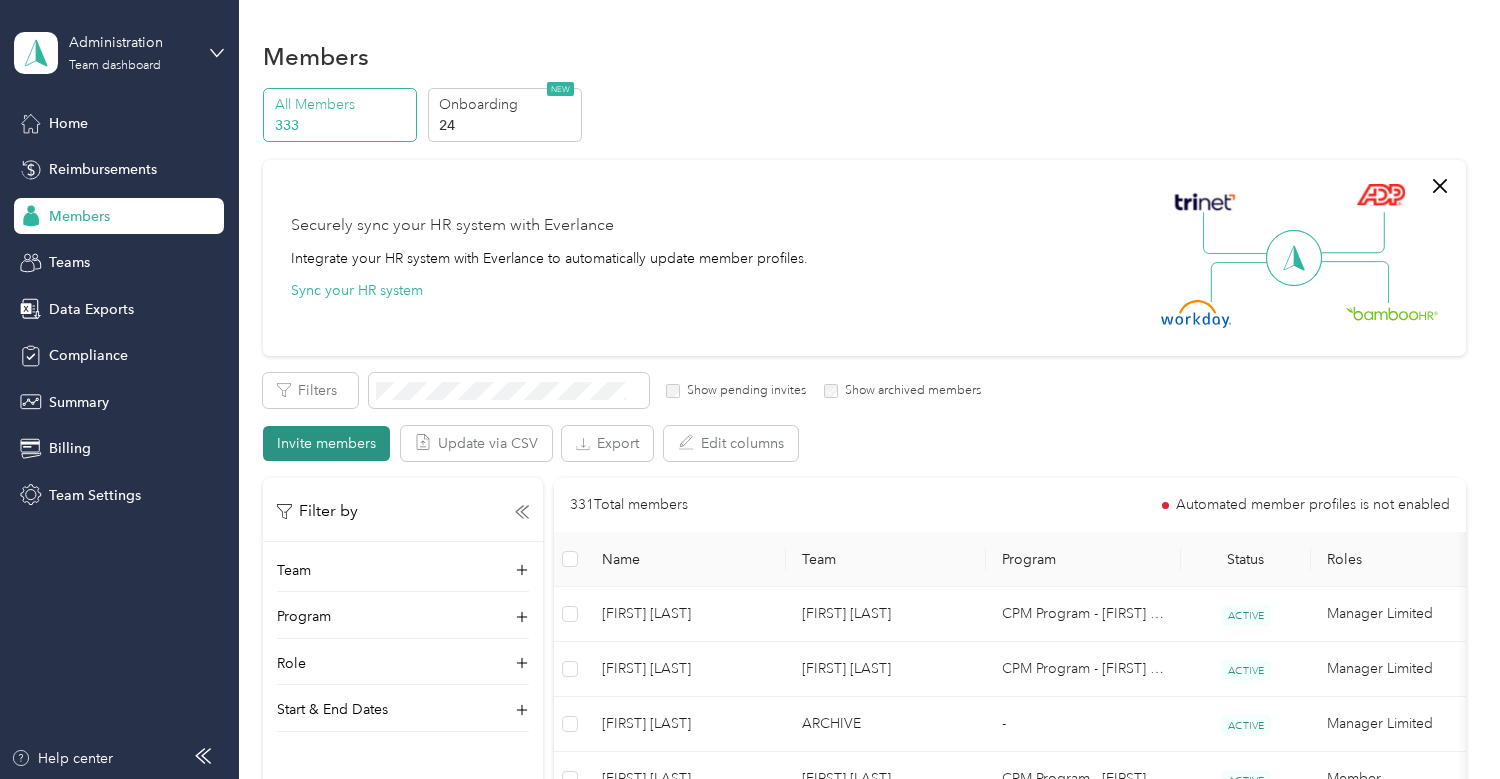 click on "Invite members" at bounding box center (326, 443) 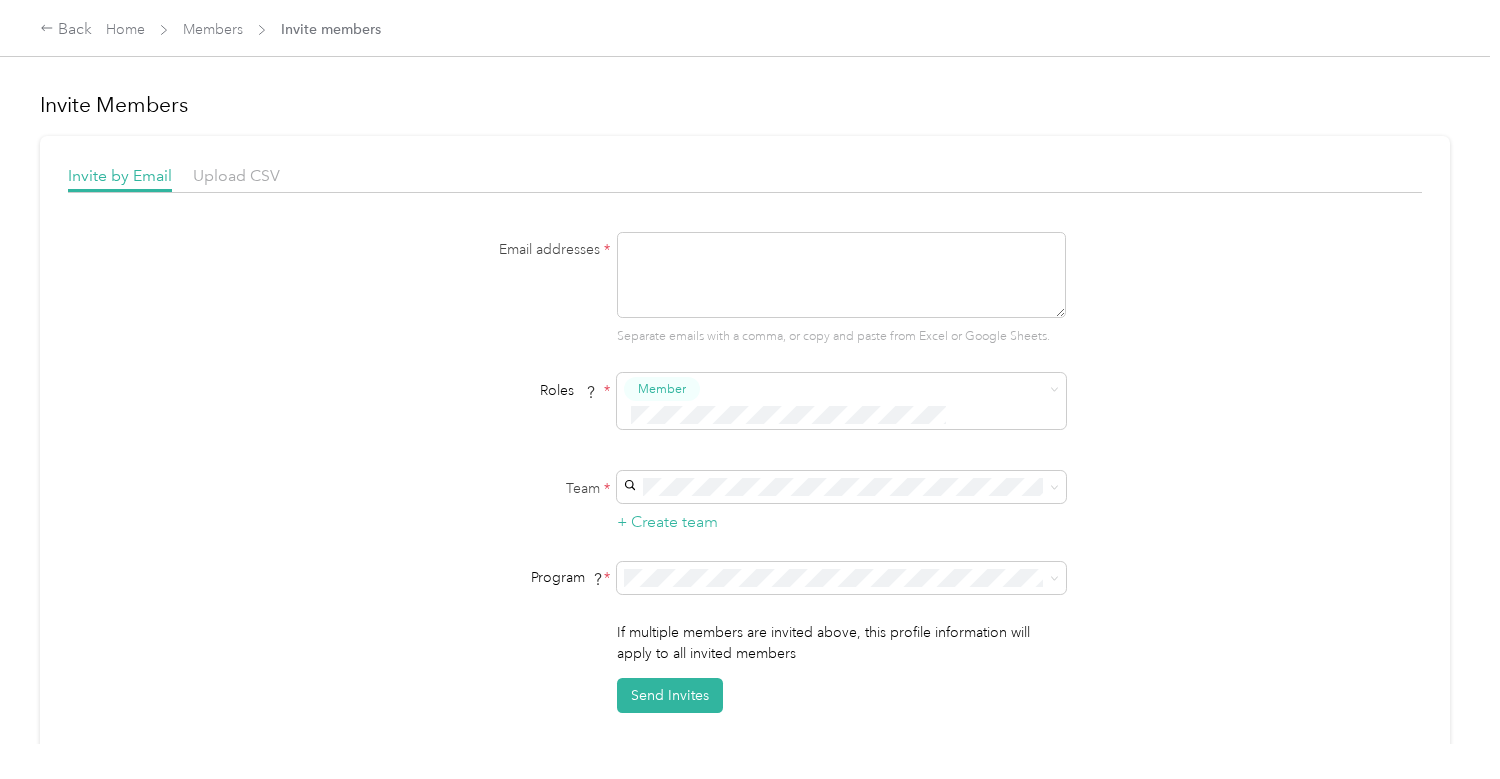 click at bounding box center (841, 275) 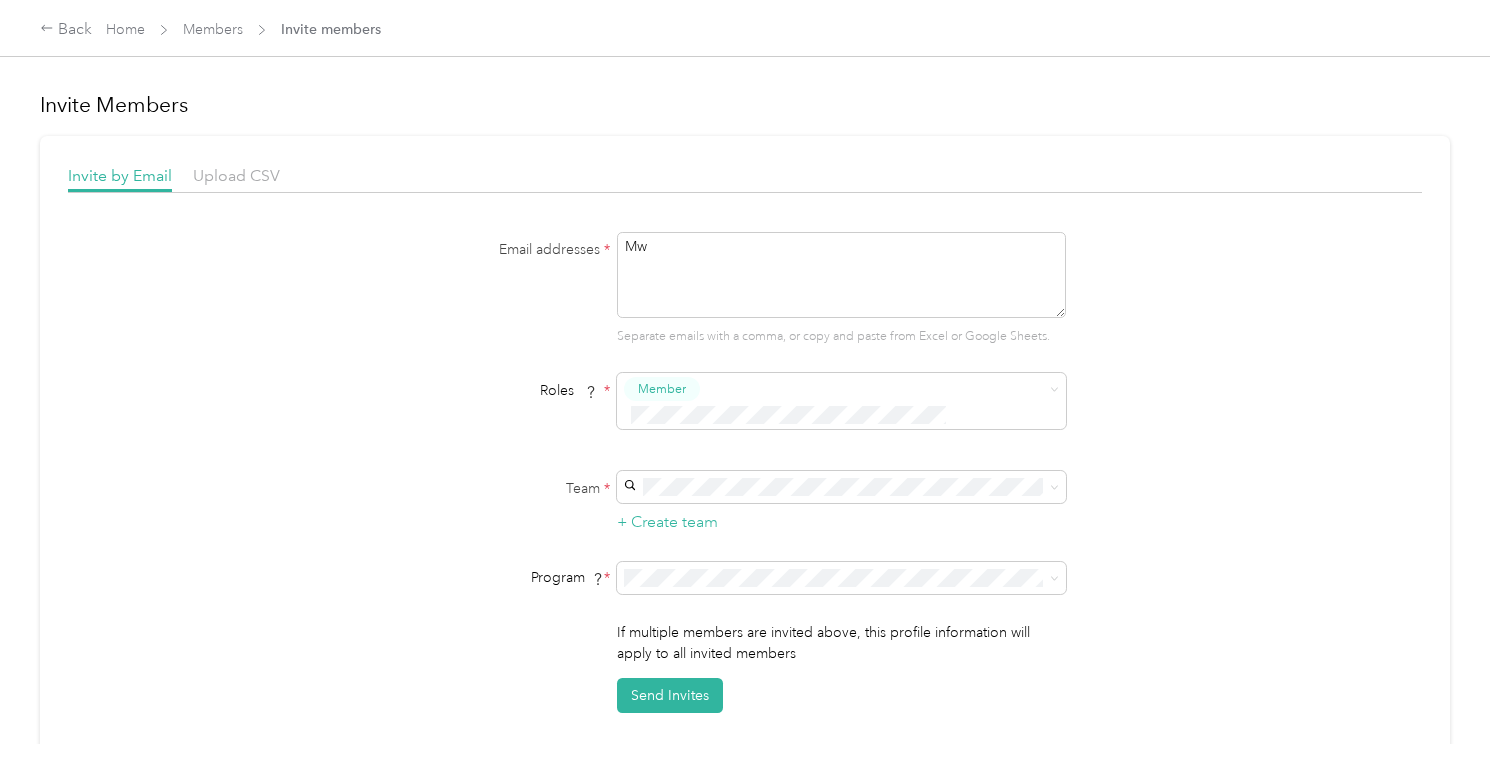 type on "M" 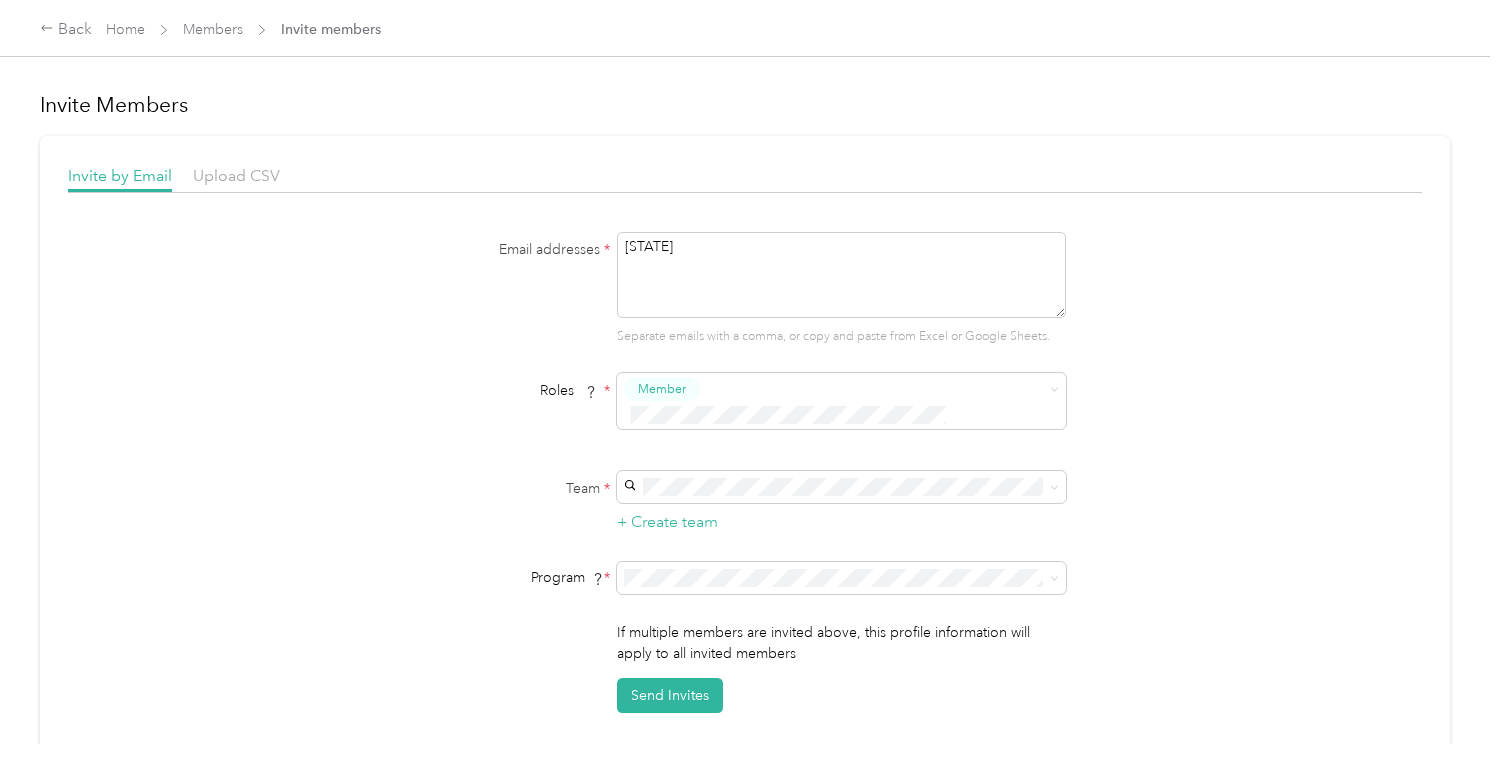 type on "M" 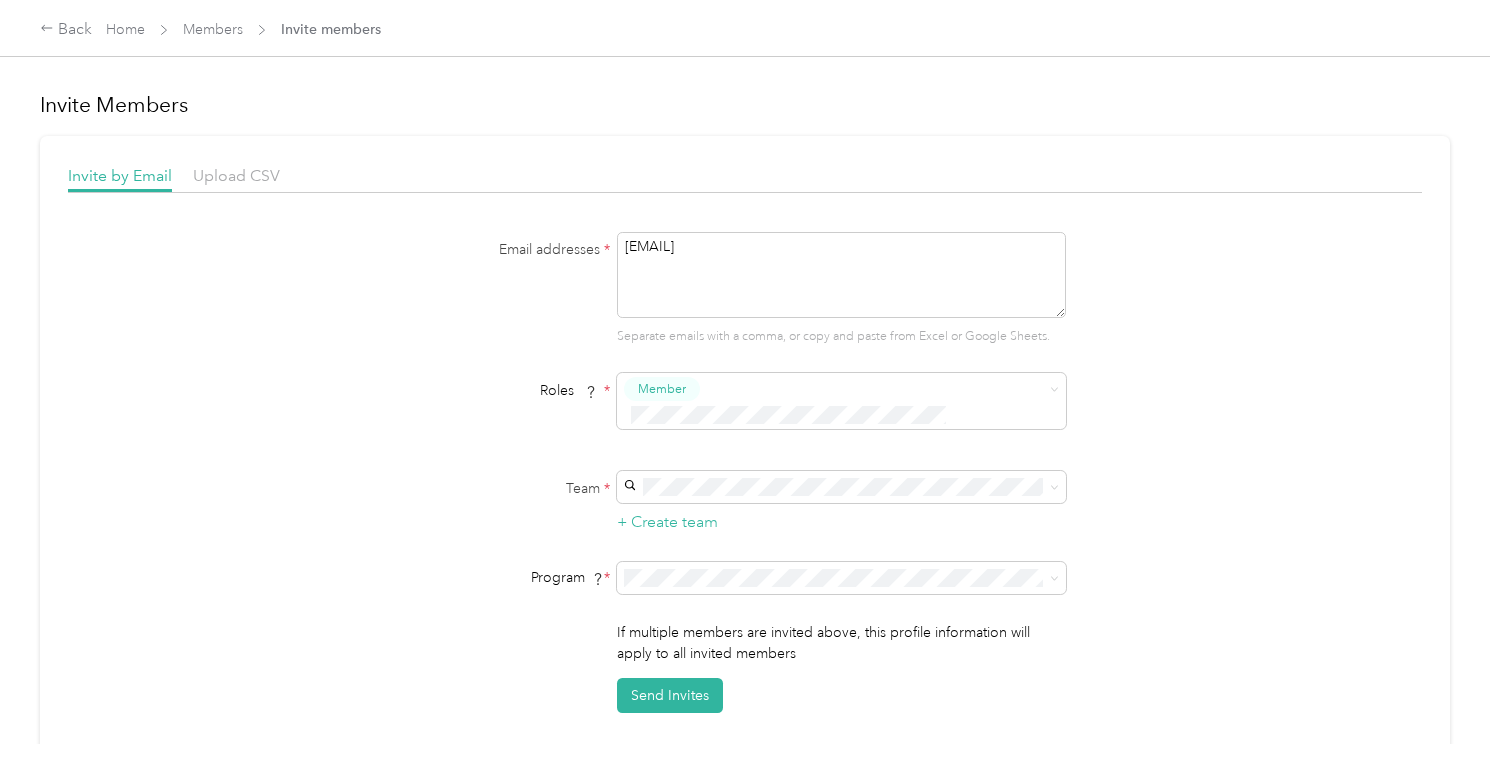 type on "mwood@ccwestmi.org" 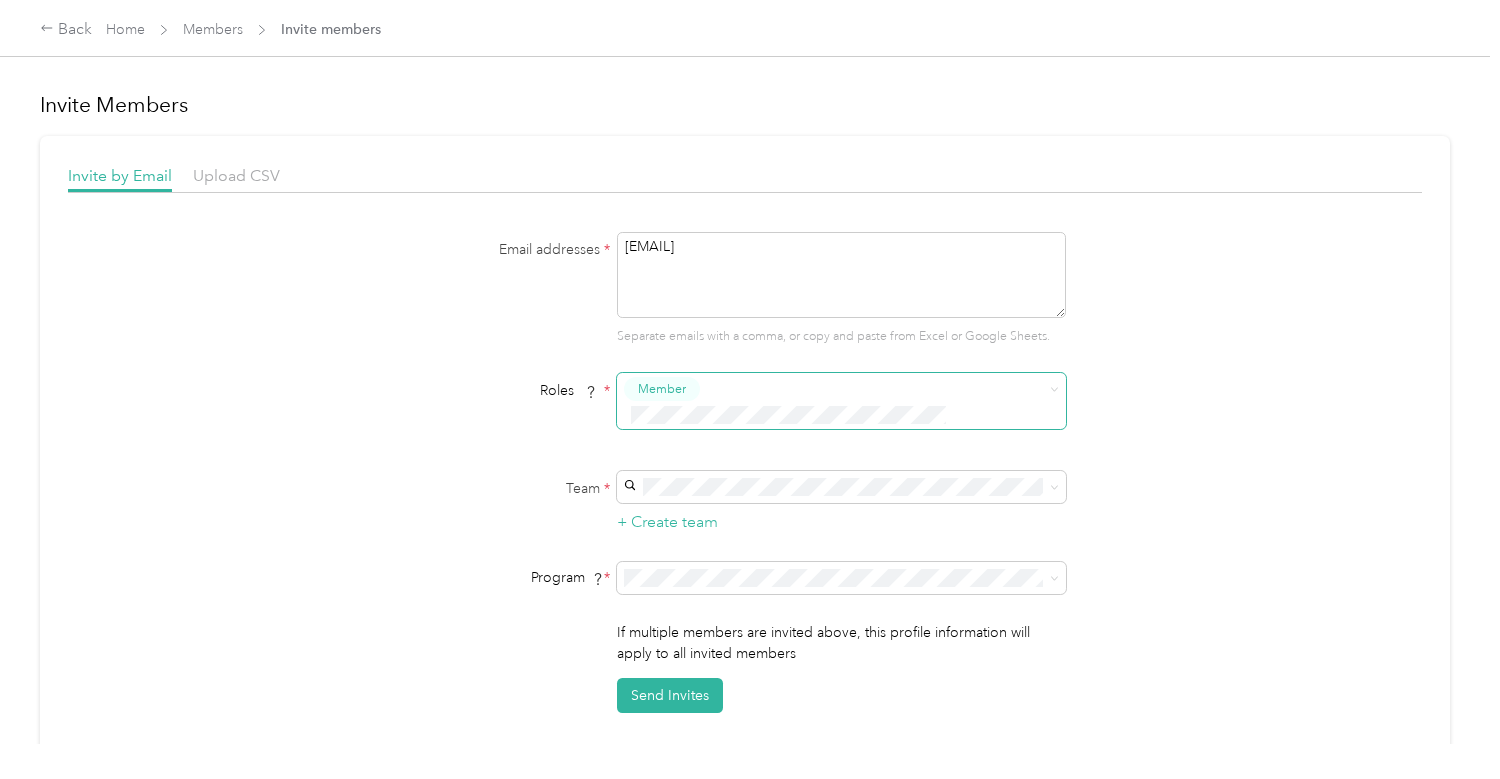 type on "2367932af82246a98c1b1502f22b7d52" 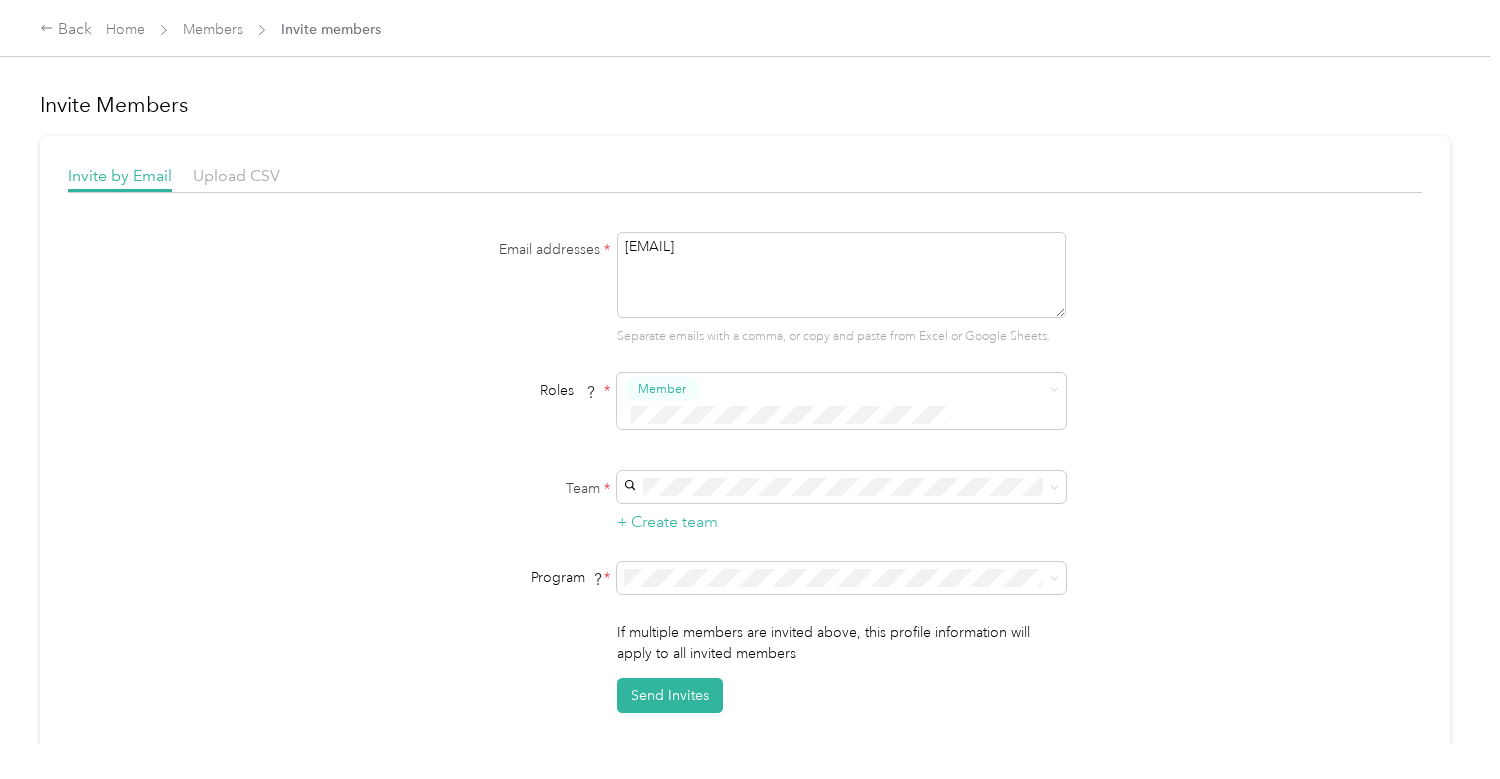 click on "Email addresses   * mwood@ccwestmi.org Separate emails with a comma, or copy and paste from Excel or Google Sheets. Roles   * Member   Team   * + Create team Program * Program start date   State   Zip code   Expected Annual Business Miles   miles Must be greater than 5,000 miles If multiple members are invited above, this profile information will apply to all invited members Send Invites" at bounding box center [745, 472] 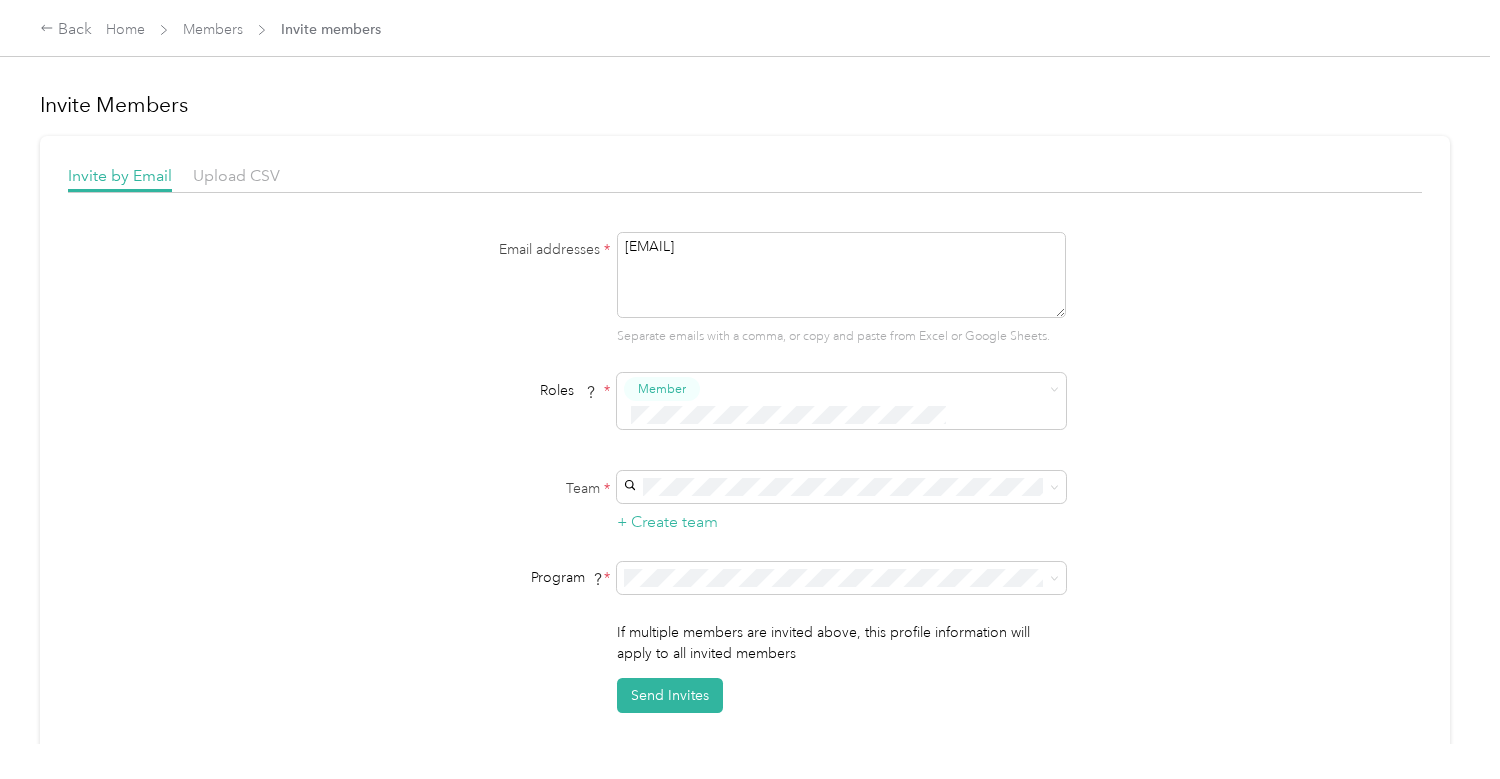 click on "Katie Brooks Katie Brooks" at bounding box center [838, 503] 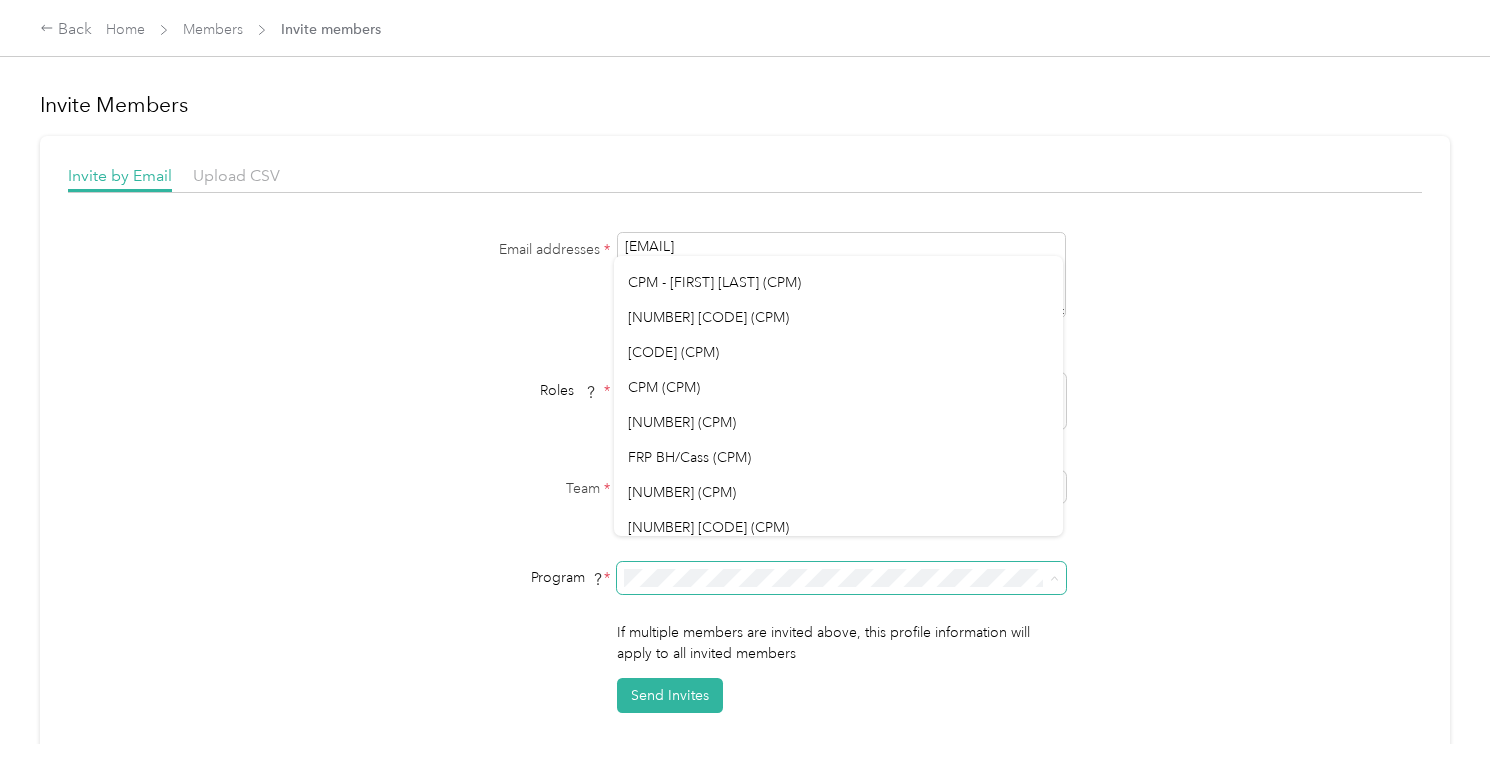 scroll, scrollTop: 2010, scrollLeft: 0, axis: vertical 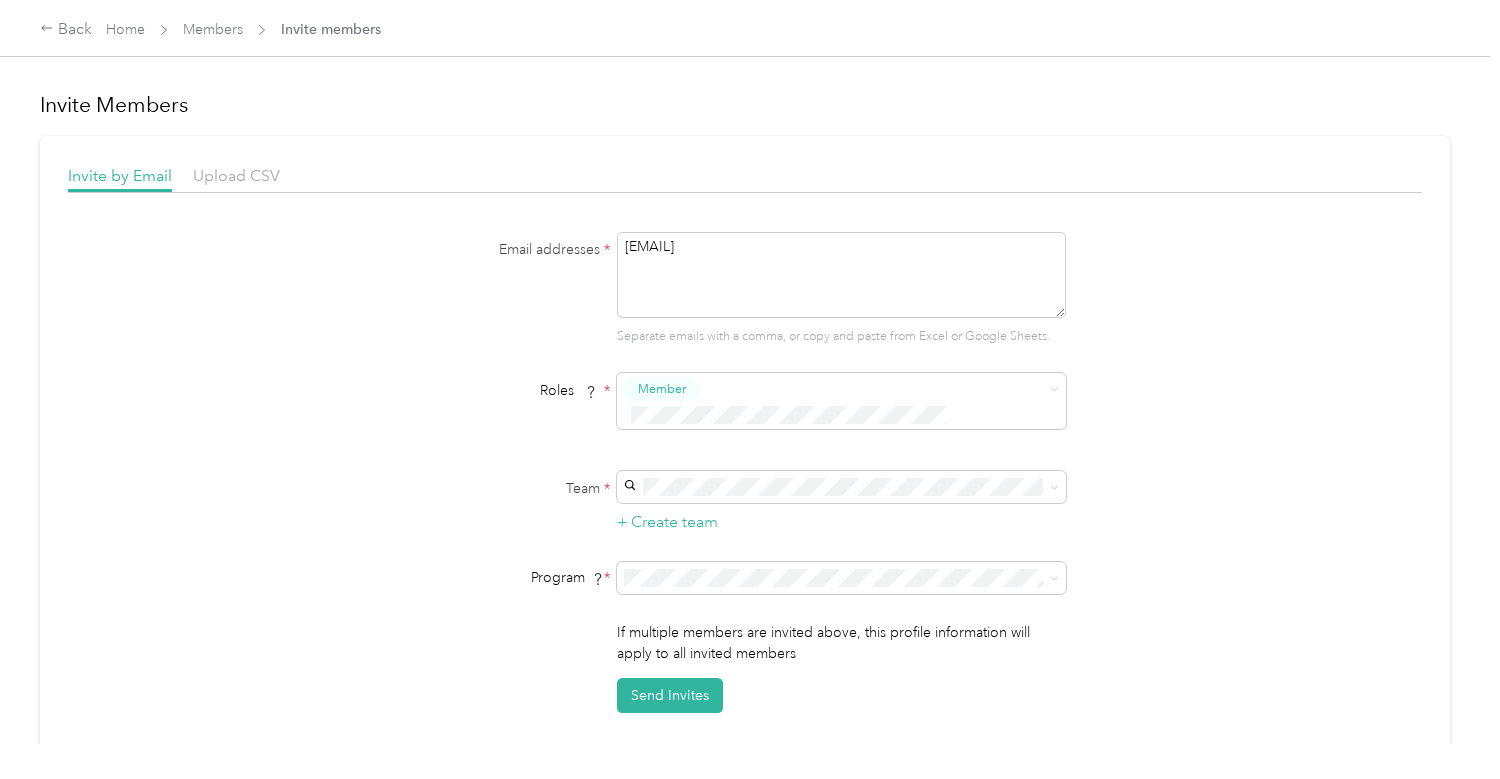 click on "646-03 P2P-MNM (CPM)" at bounding box center (708, 356) 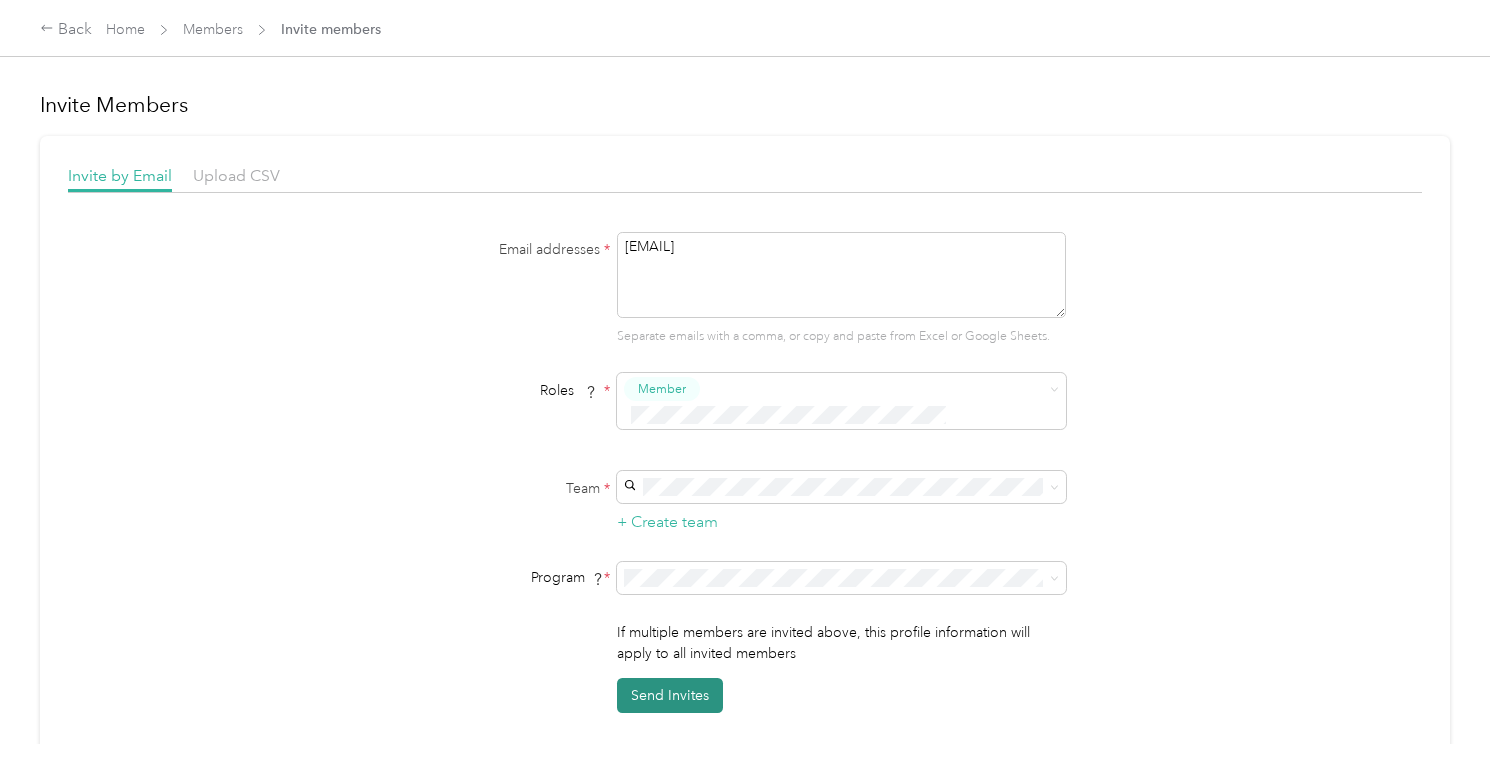 click on "Send Invites" at bounding box center (670, 695) 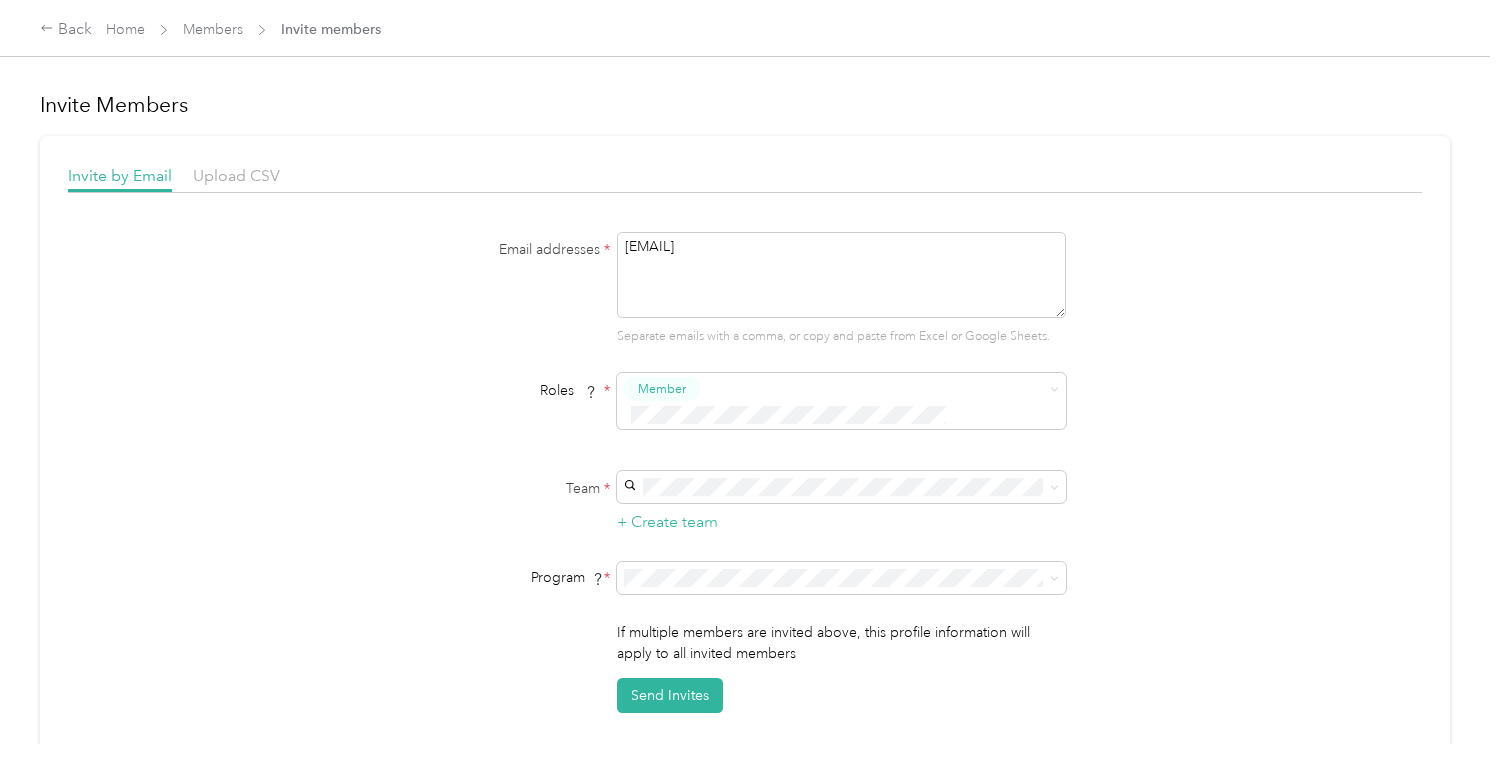 click on "Email addresses   * mwood@ccwestmi.org Separate emails with a comma, or copy and paste from Excel or Google Sheets." at bounding box center [745, 289] 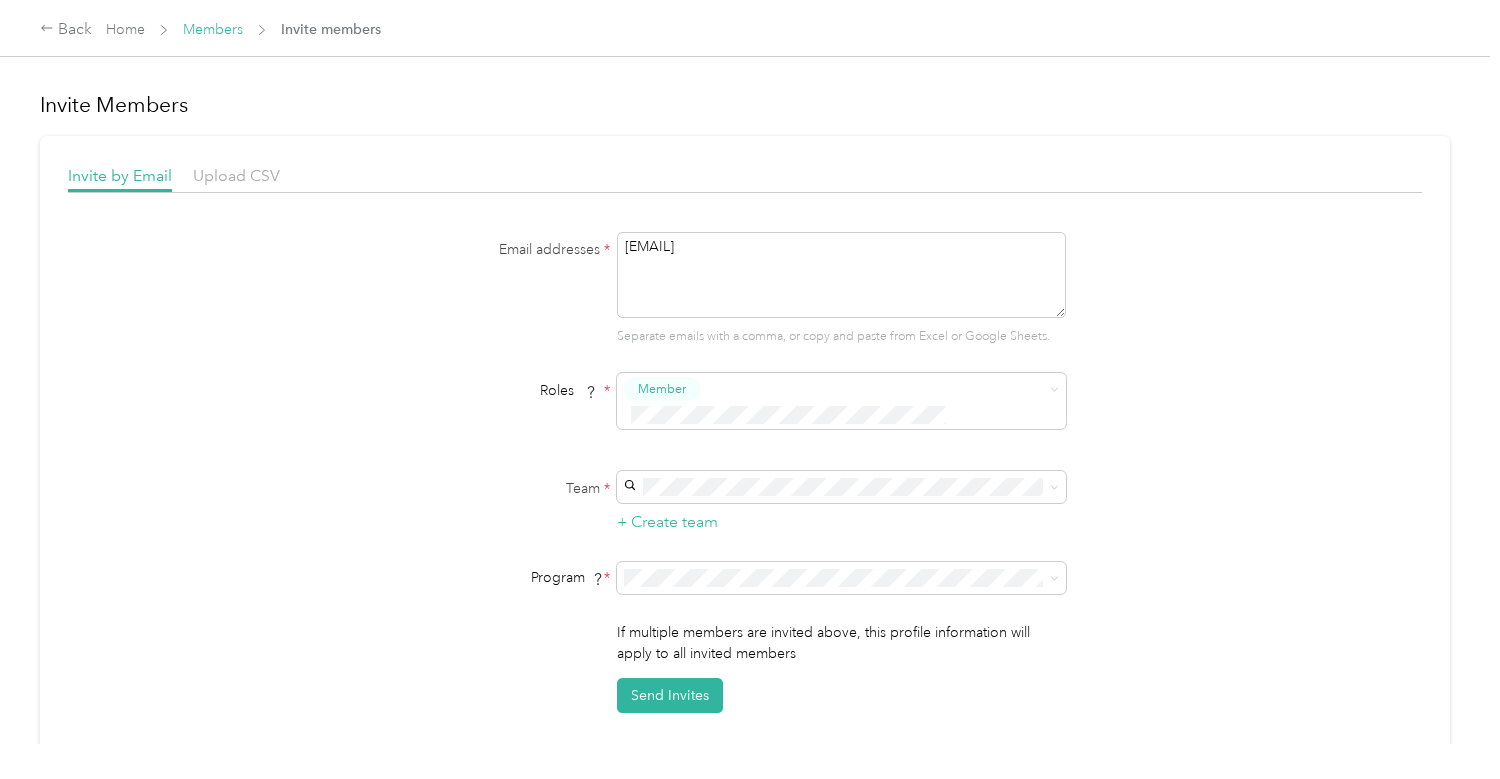 click on "Members" at bounding box center [213, 29] 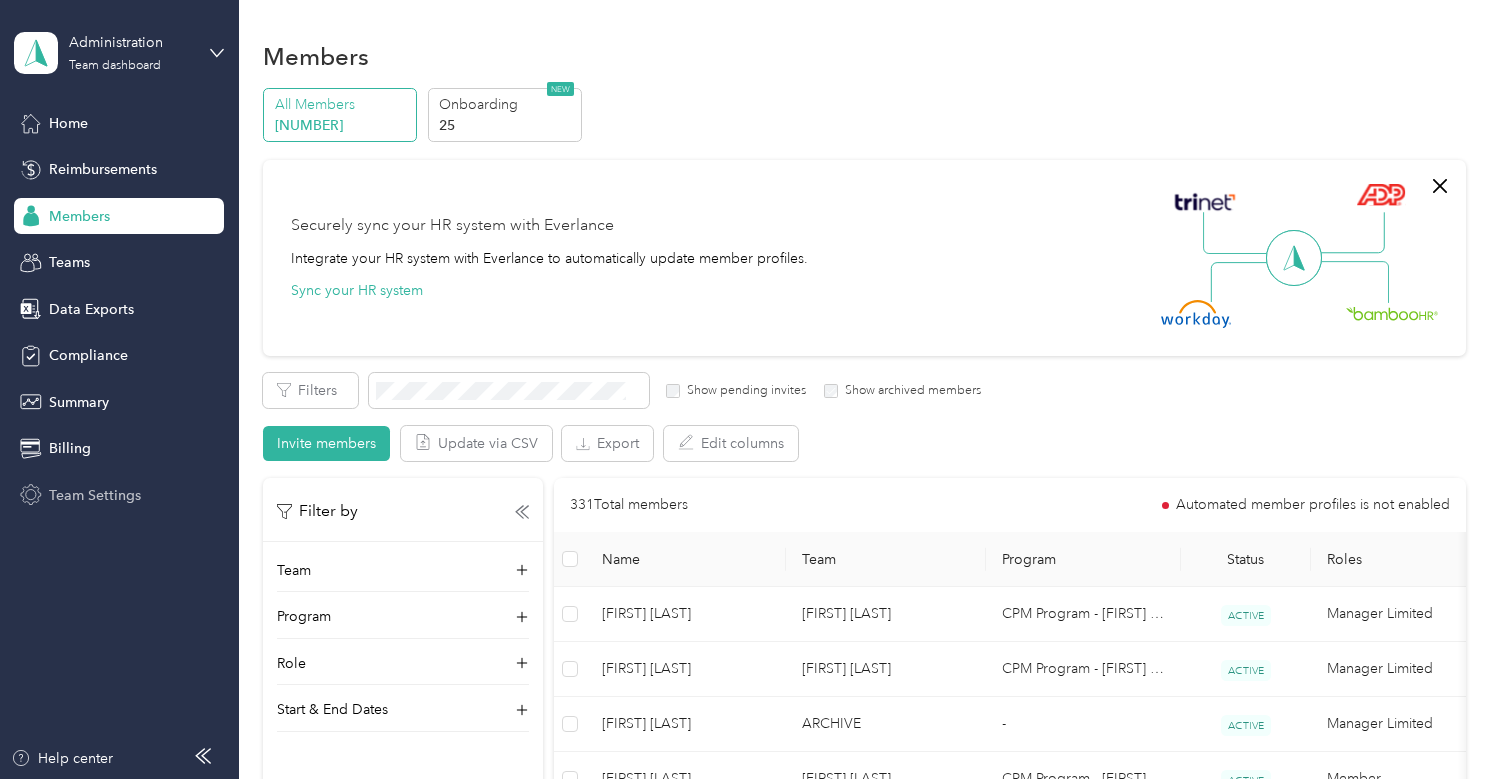 click on "Team Settings" at bounding box center (95, 495) 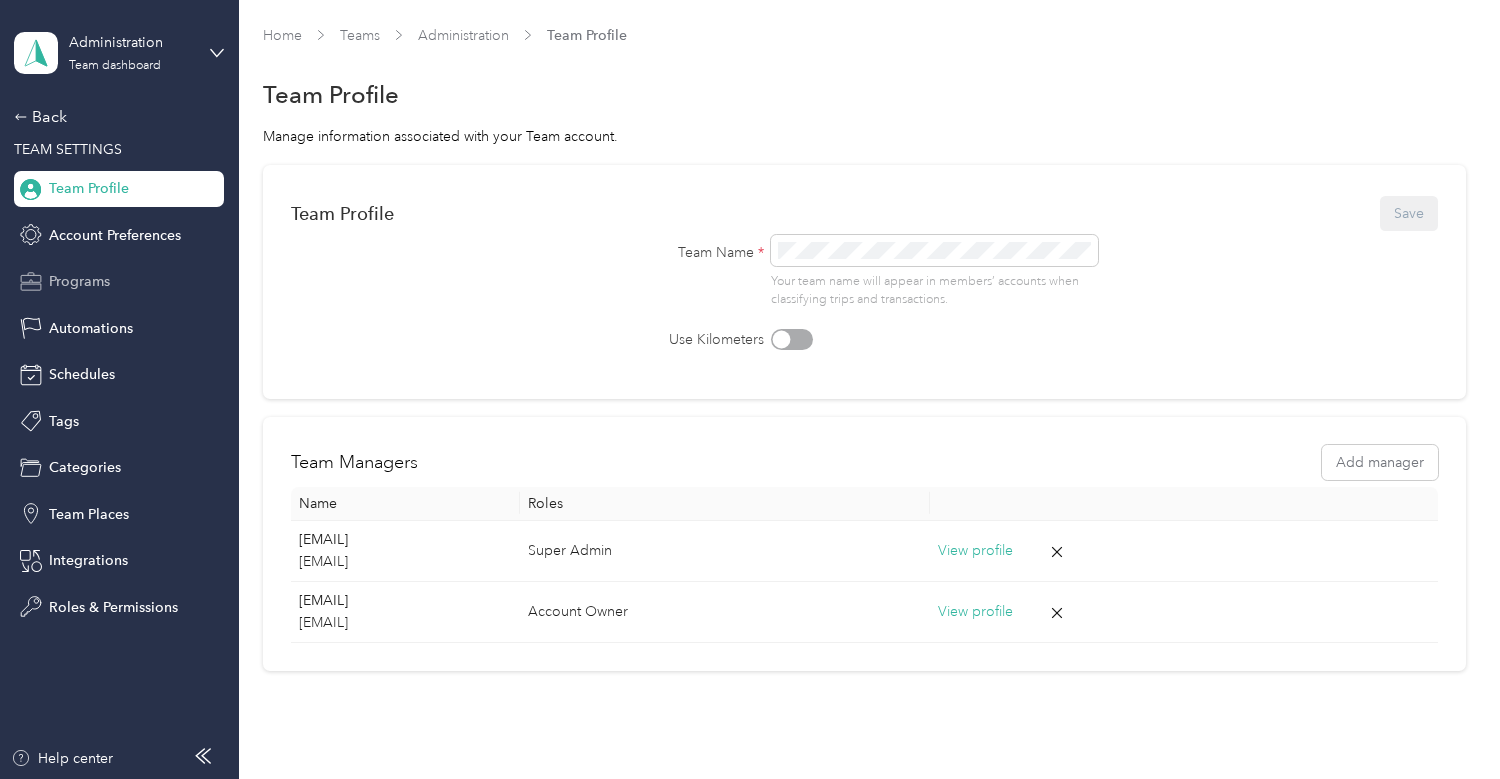 click on "Programs" at bounding box center [79, 281] 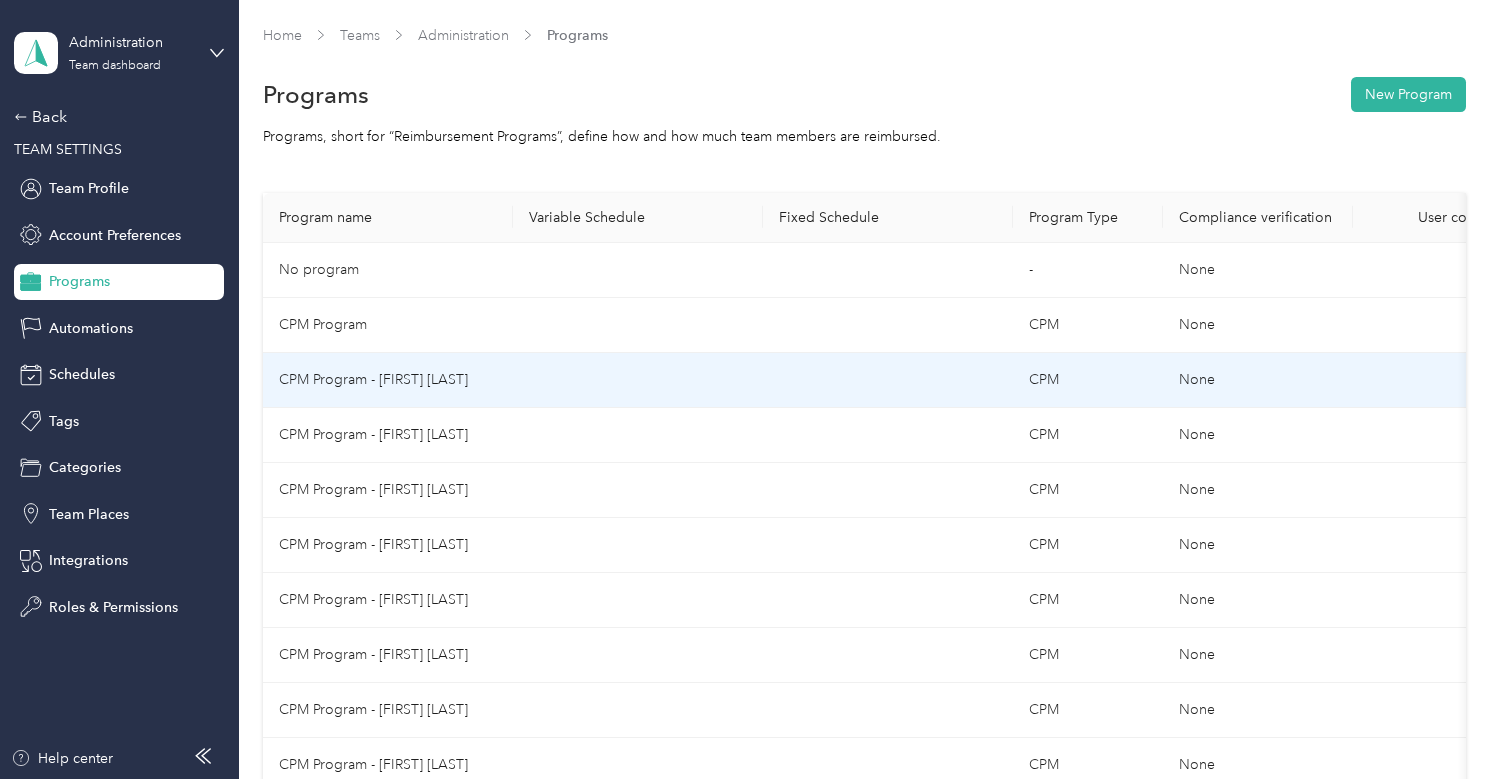 click on "CPM Program - Laura Ploof" at bounding box center [388, 380] 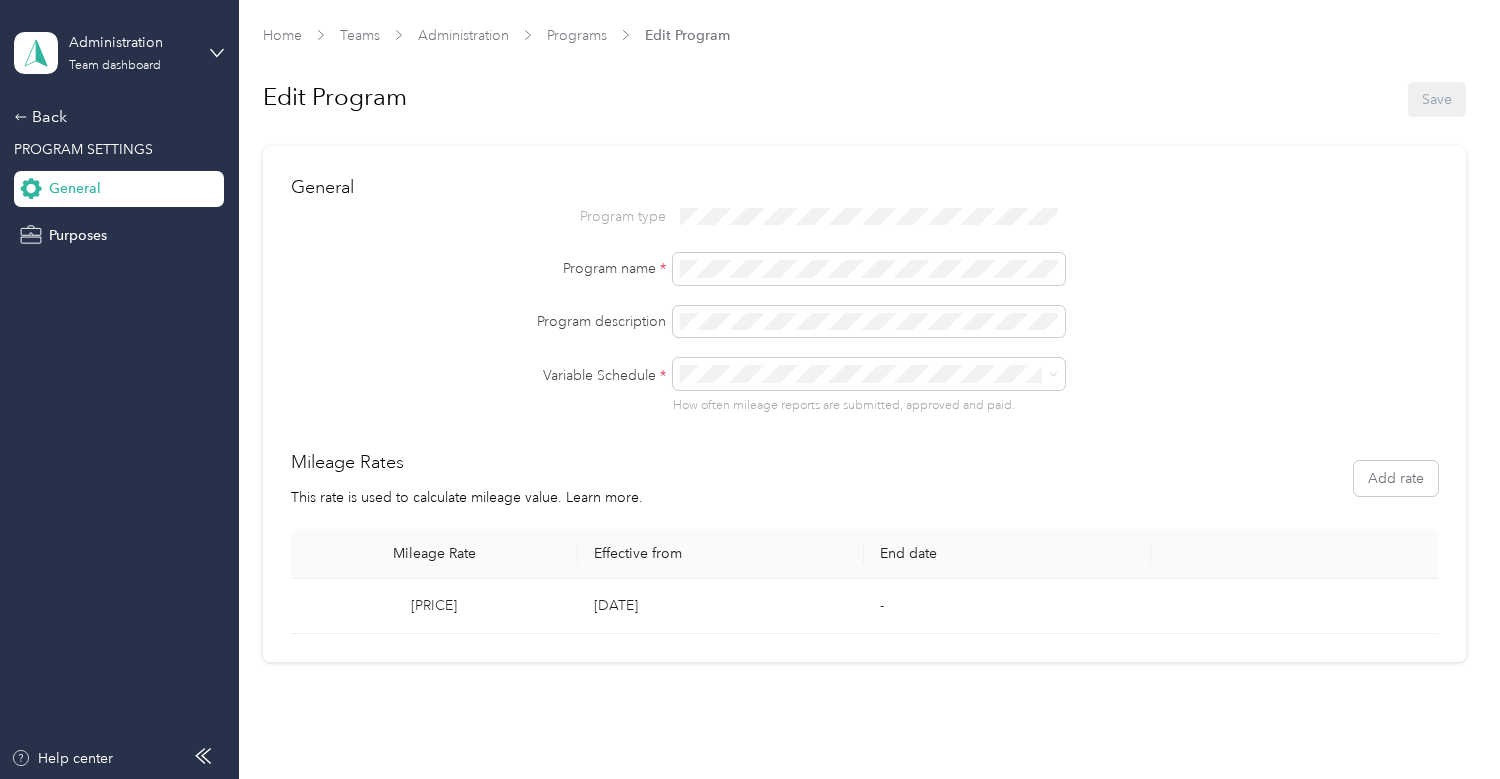 click on "Administration Team dashboard Back PROGRAM SETTINGS General Purposes   Help center" at bounding box center (119, 389) 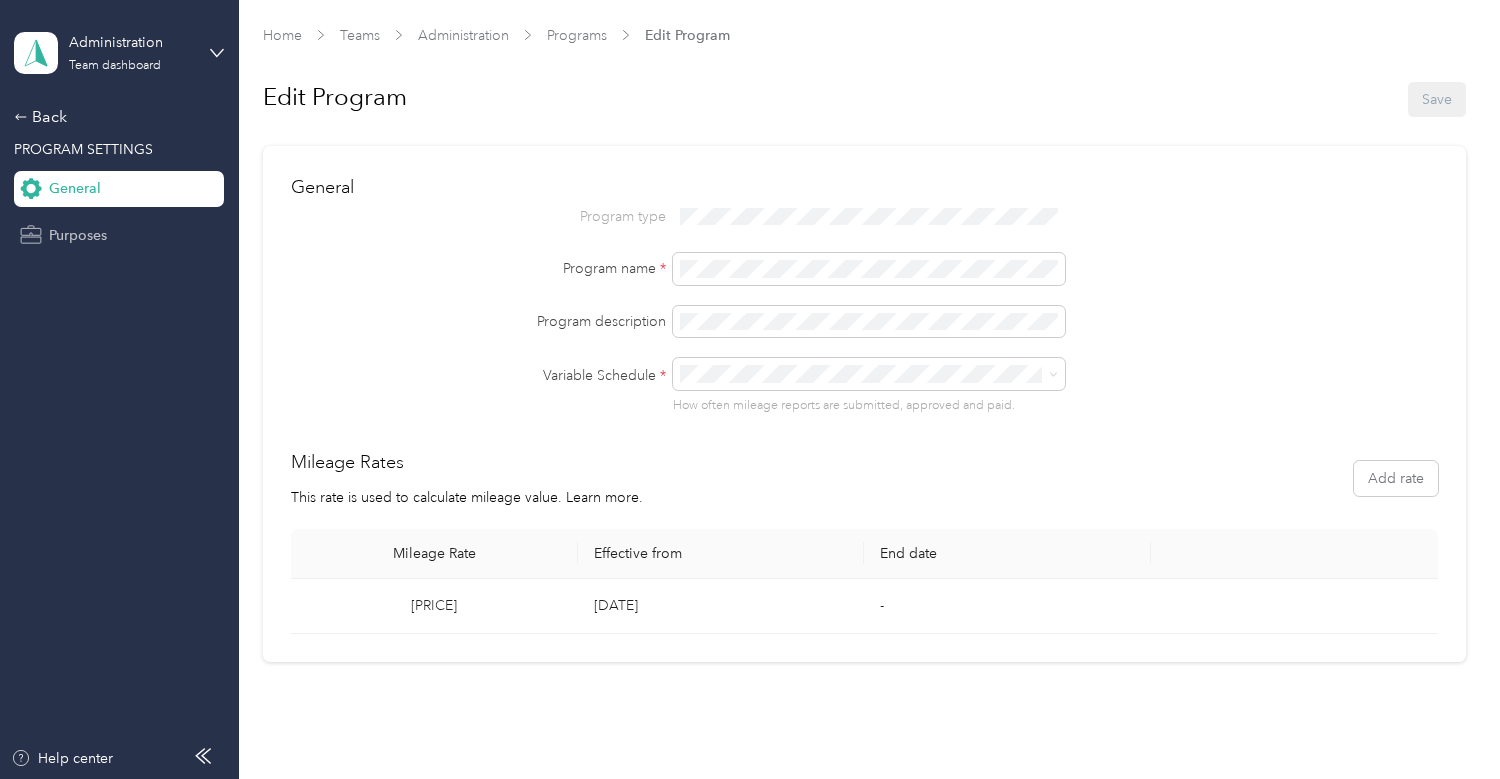 click on "Purposes" at bounding box center (78, 235) 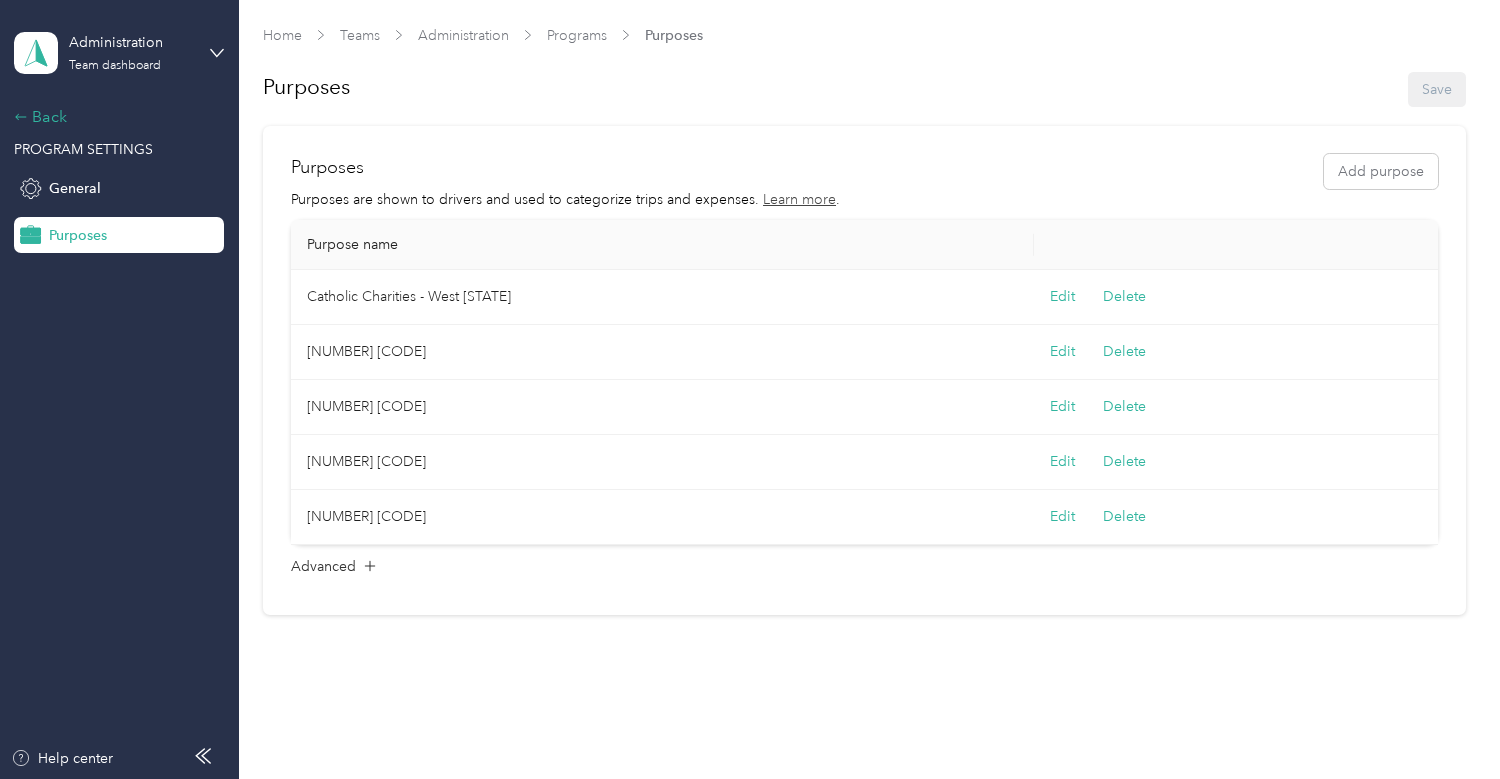 click on "Back" at bounding box center (114, 117) 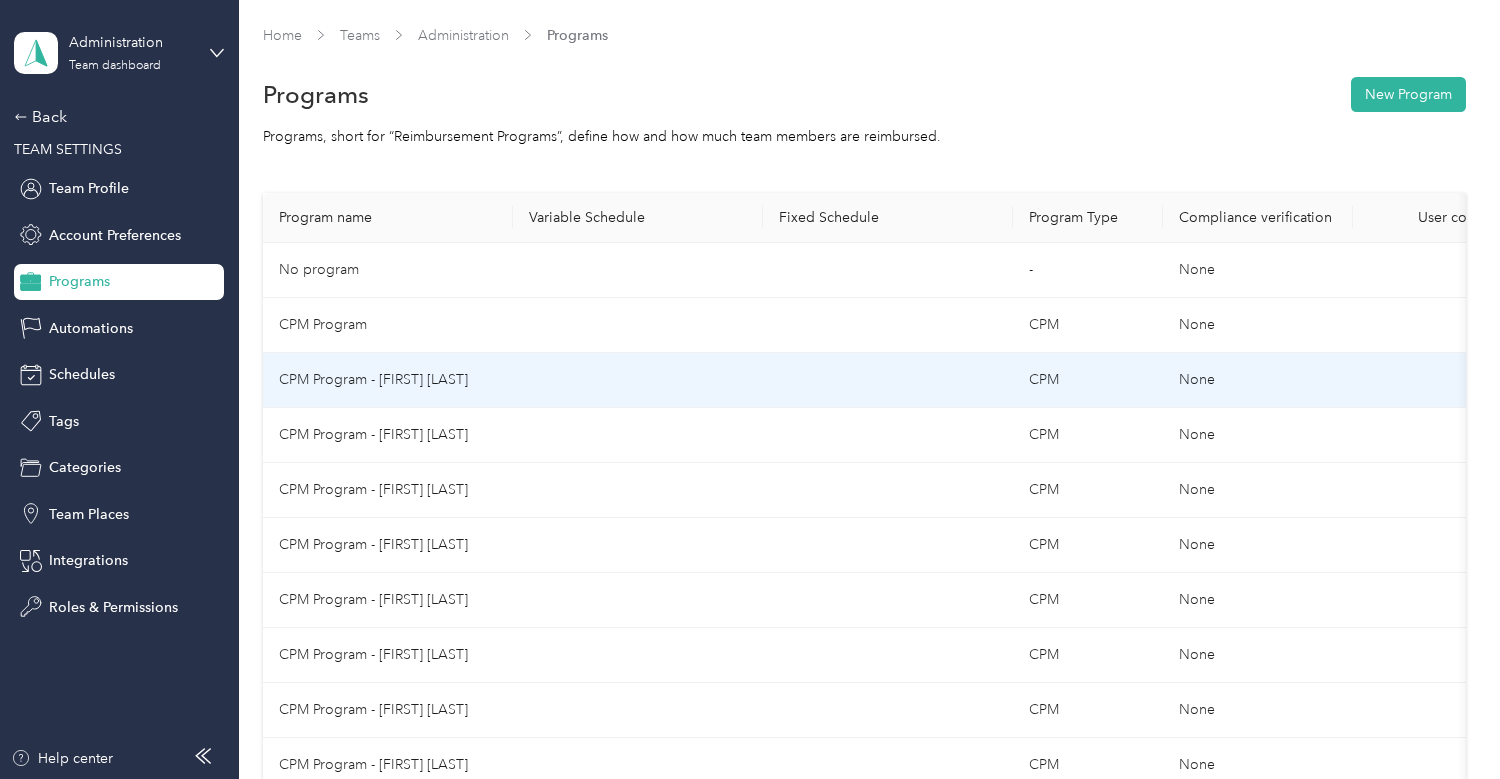 click on "CPM Program - Laura Ploof" at bounding box center (388, 380) 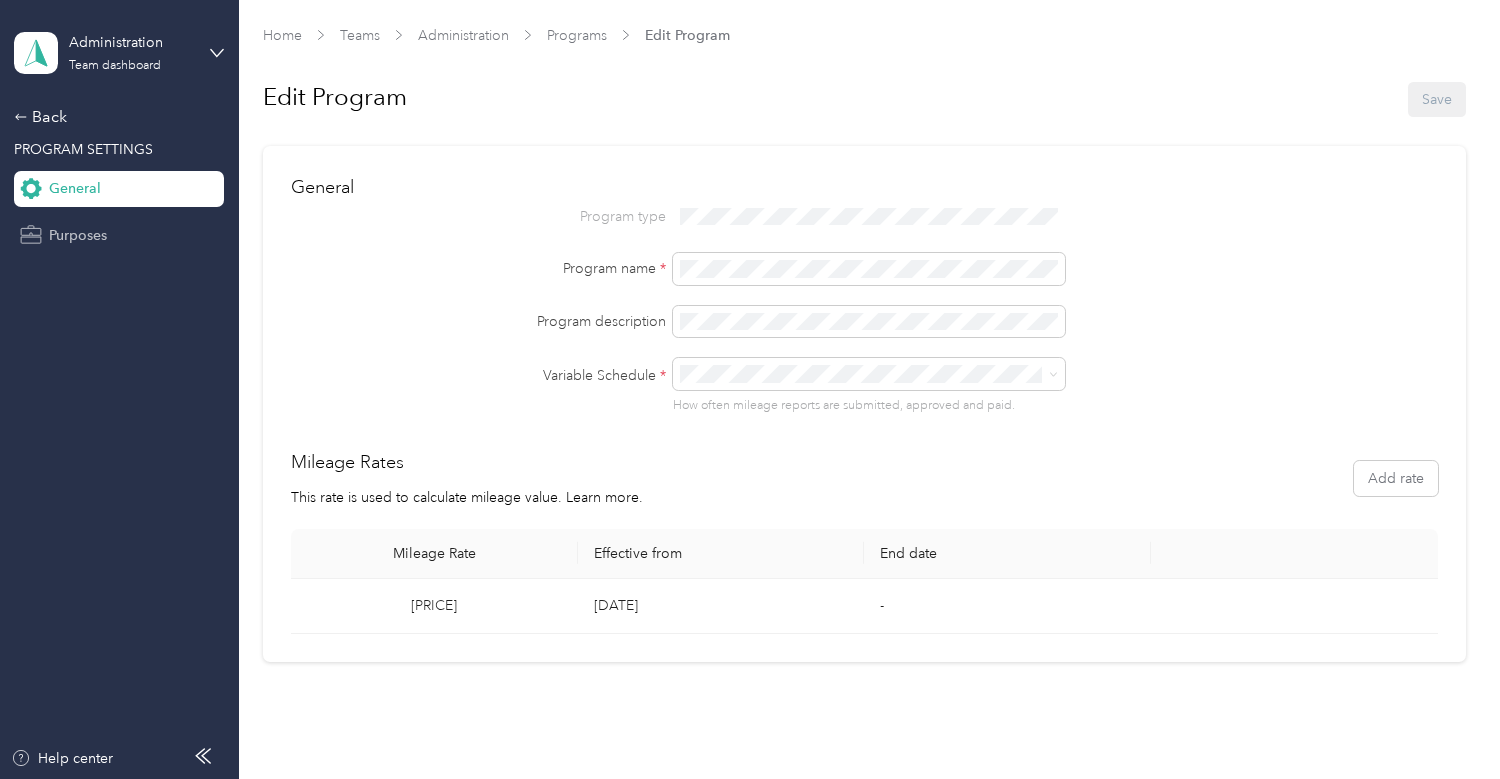click on "Purposes" at bounding box center (78, 235) 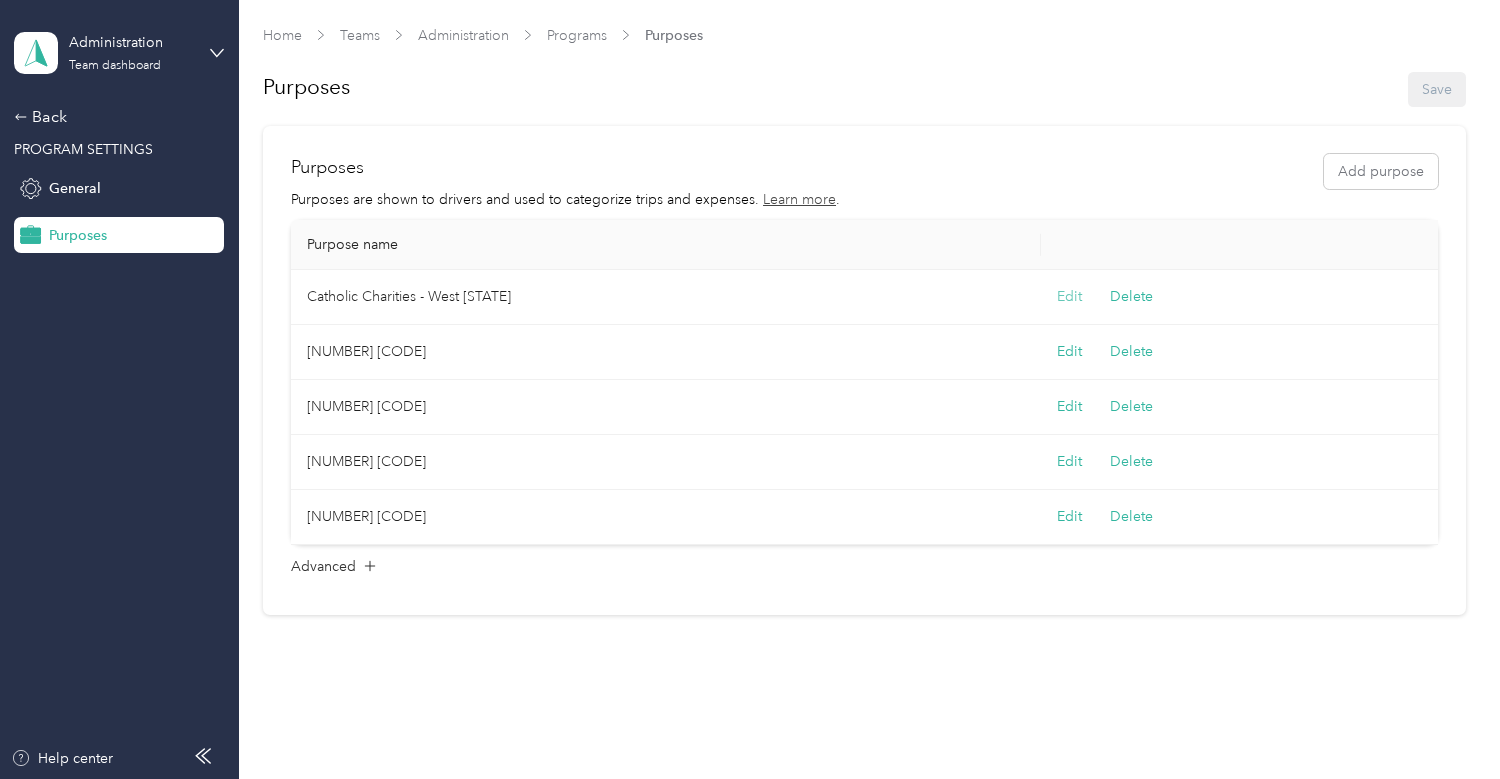 click on "Edit" at bounding box center (1069, 297) 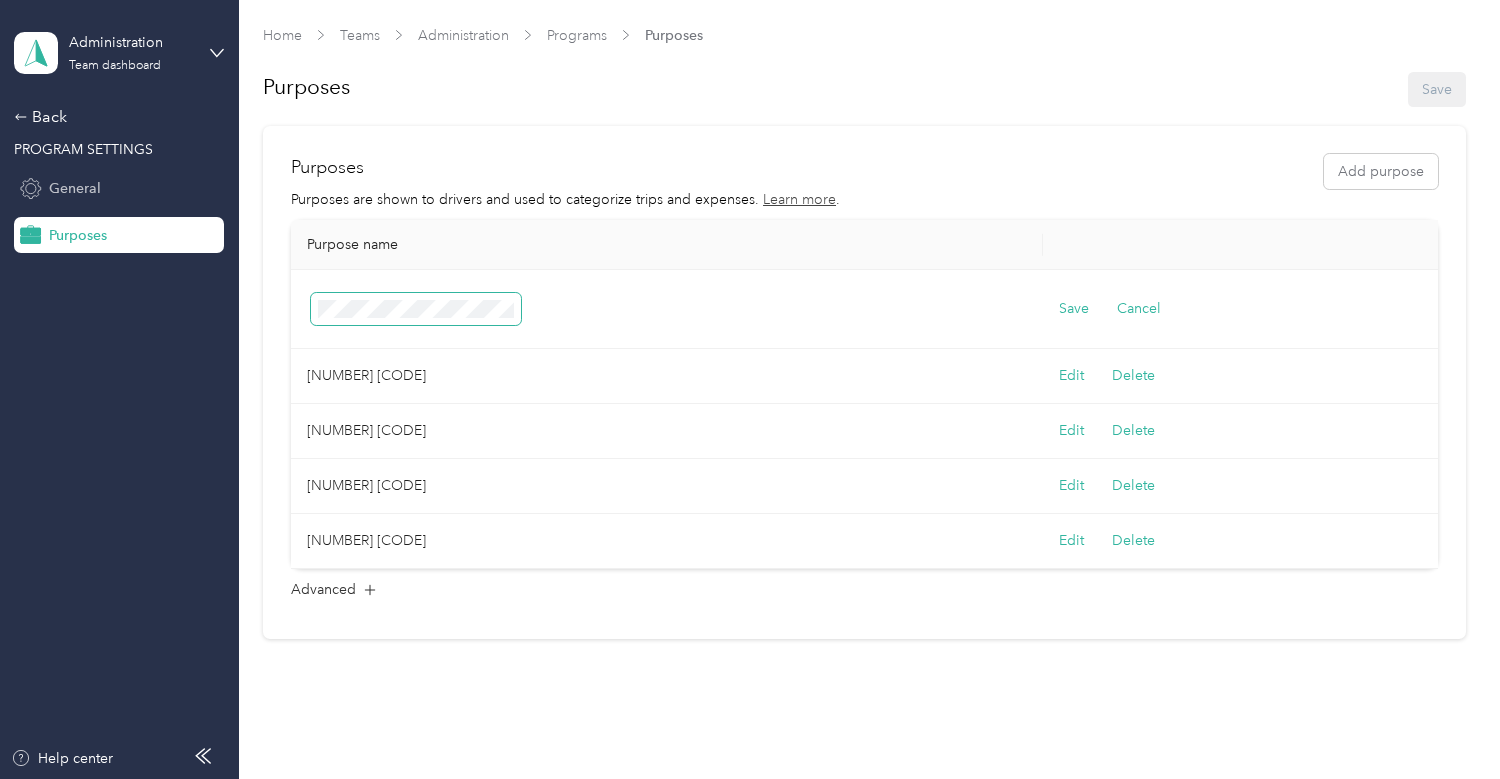 click on "Administration Team dashboard Back PROGRAM SETTINGS General Purposes   Help center Home Teams Administration Programs Purposes Purposes Save Purposes Add purpose Purposes are shown to drivers and used to categorize trips and expenses.   Learn more . Purpose name     Save Cancel 940-99 IT department Edit Delete 930-99 HR Agency Edit Delete 900-99 Admin Edit Delete 100-99 Community Outreach Edit Delete Advanced" at bounding box center (745, 389) 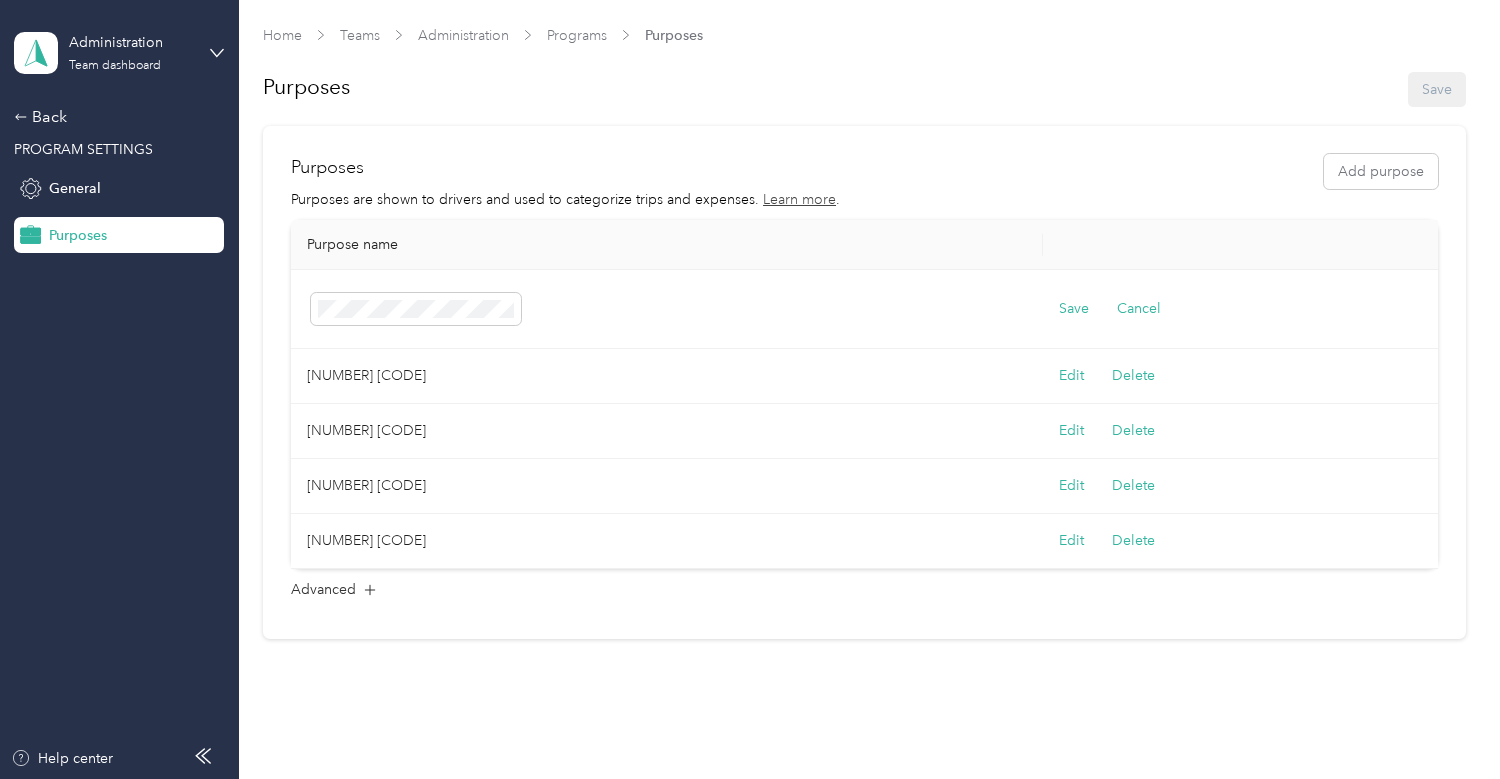 click on "Save Cancel" at bounding box center [1245, 309] 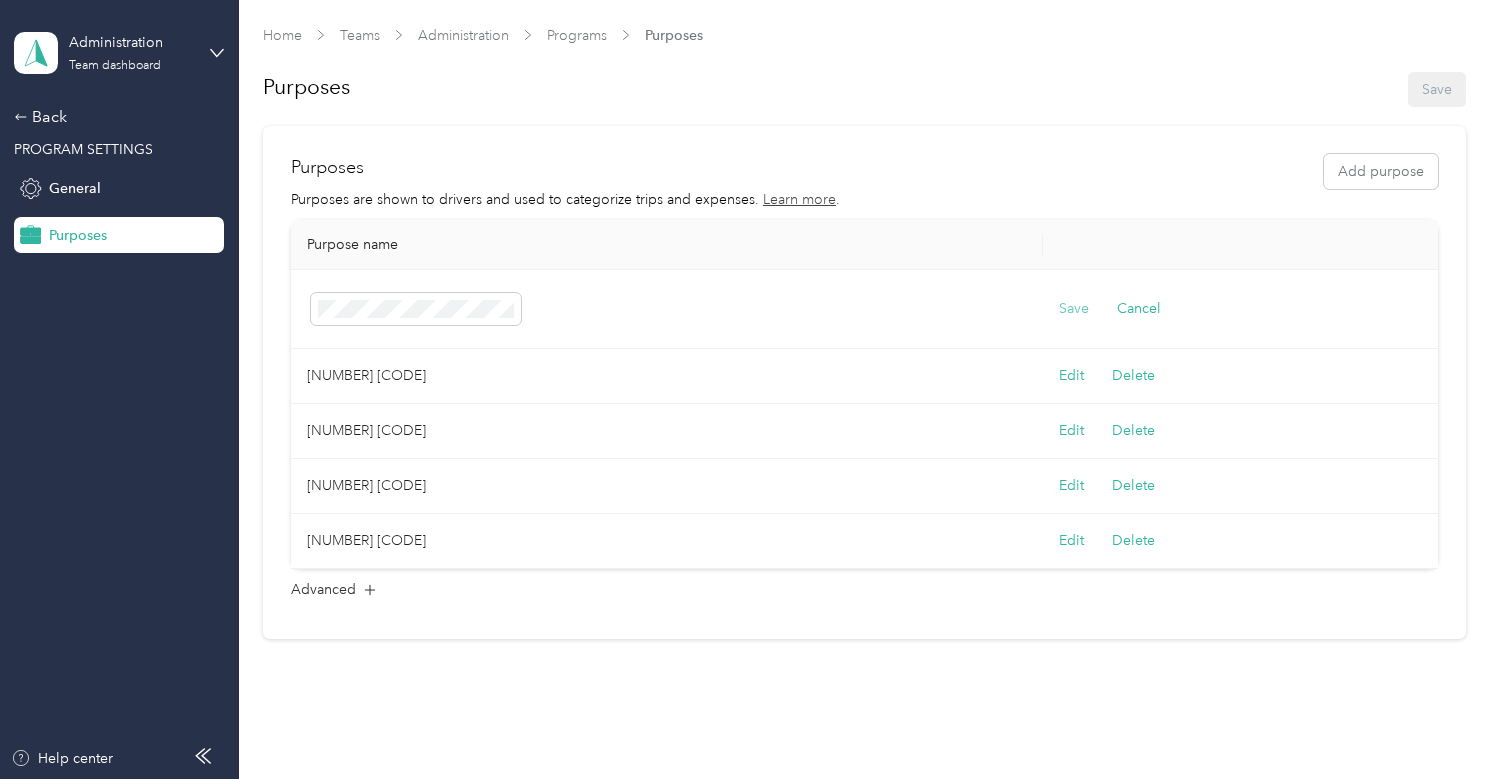 click on "Save" at bounding box center (1074, 309) 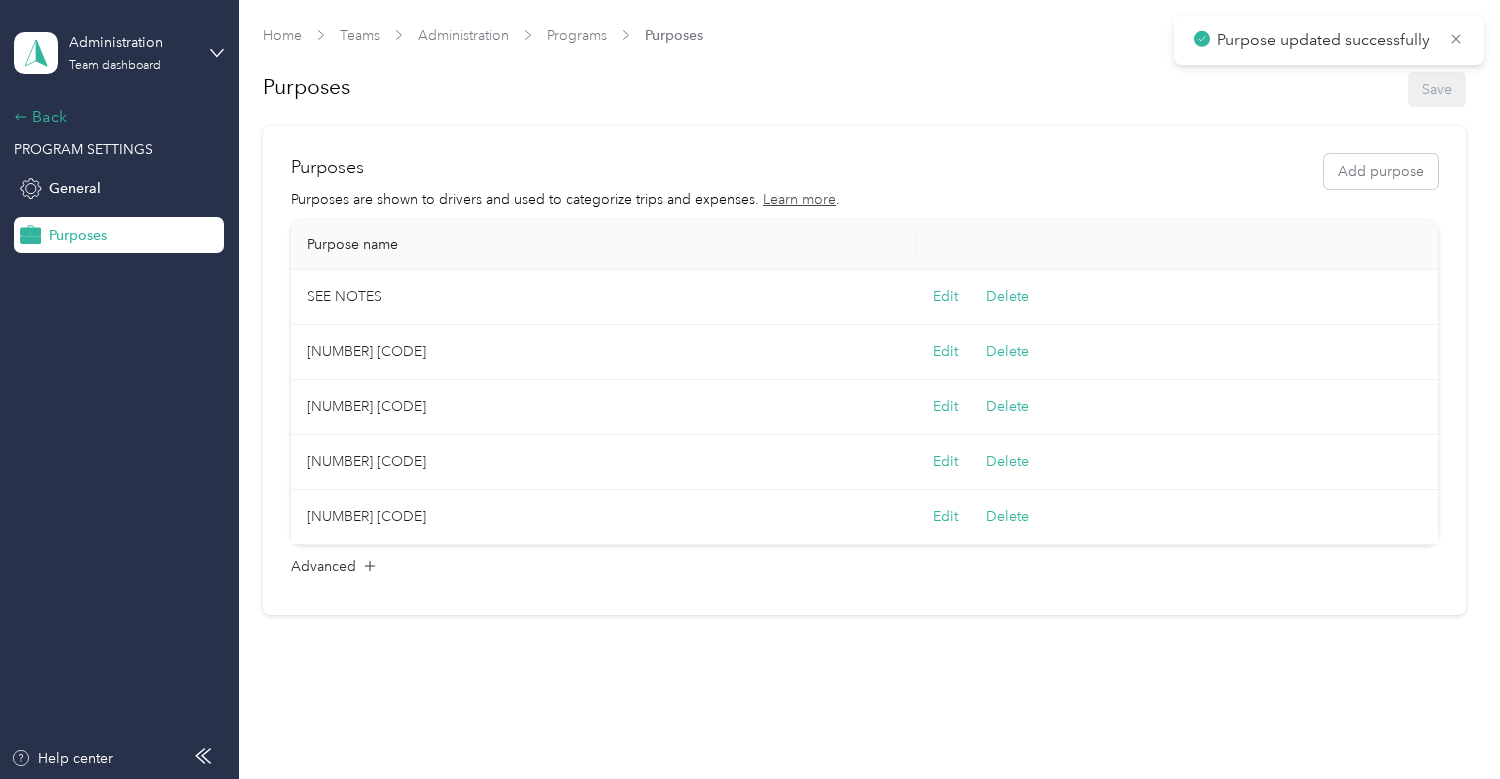 click on "Back" at bounding box center [114, 117] 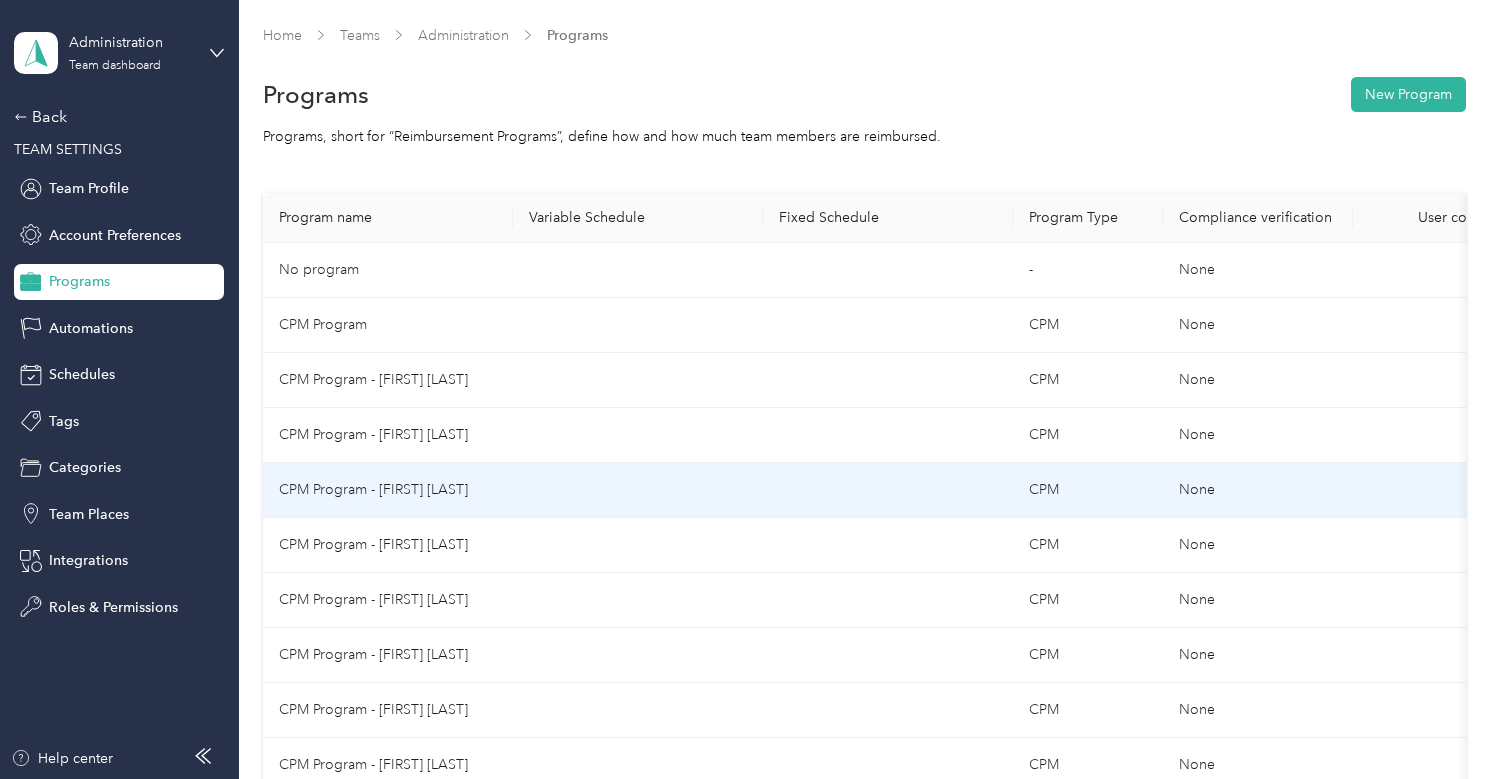 click on "CPM Program - David Bellamy" at bounding box center (388, 490) 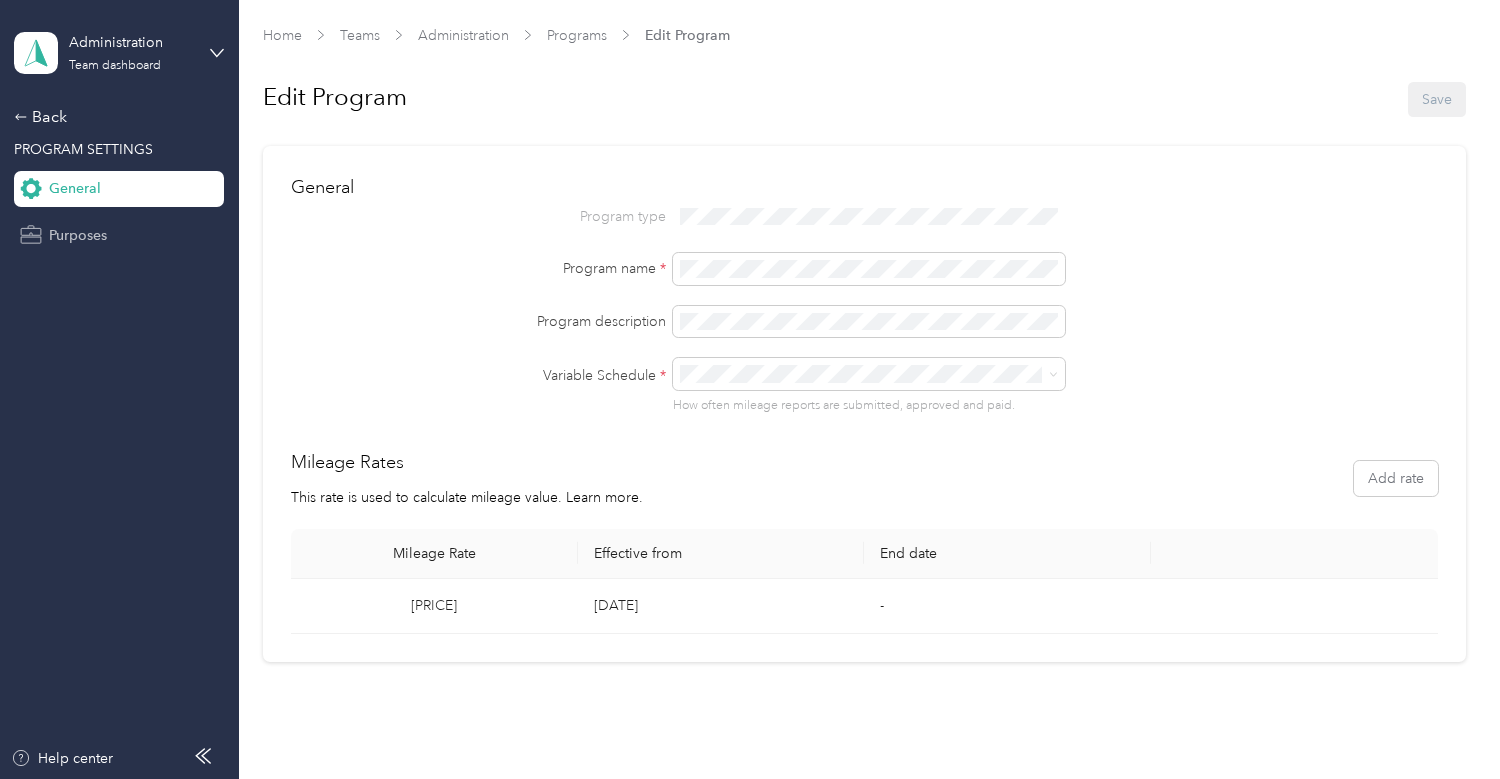 click on "Purposes" at bounding box center (78, 235) 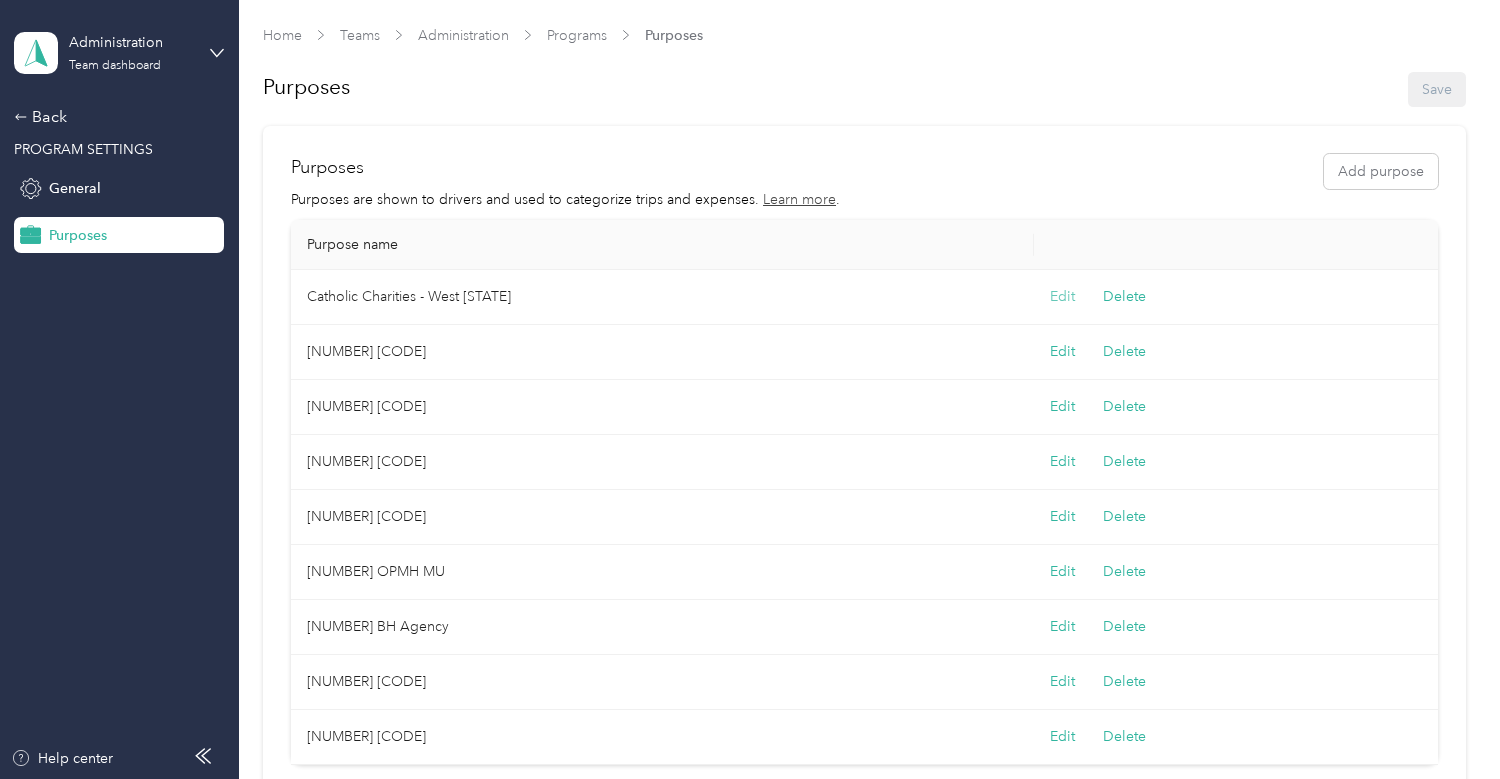 click on "Edit" at bounding box center [1062, 297] 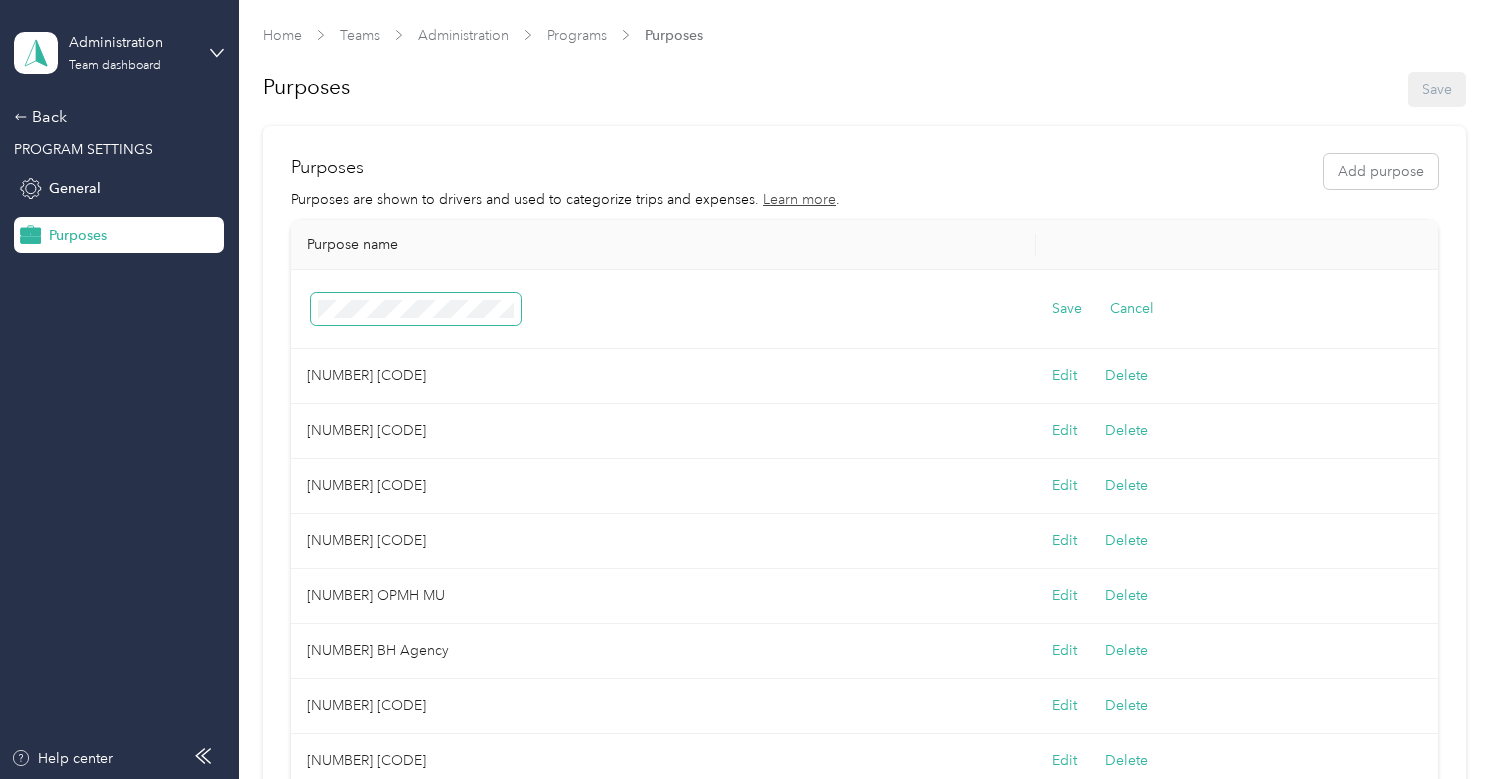 click on "Administration Team dashboard Back PROGRAM SETTINGS General Purposes   Help center Home Teams Administration Programs Purposes Purposes Save Purposes Add purpose Purposes are shown to drivers and used to categorize trips and expenses.   Learn more . Purpose name     Save Cancel 900-99 Admin Edit Delete 850-01 Kolbe Detox Center Edit Delete 780-06 DV Group GR Edit Delete 780-01 DV Group MU Edit Delete 710-01 OPMH MU Edit Delete 700-99 BH Agency Edit Delete 200-06 Project Rachel - GR Edit Delete 175-06 Social Justice - GR Edit Delete Advanced" at bounding box center (745, 389) 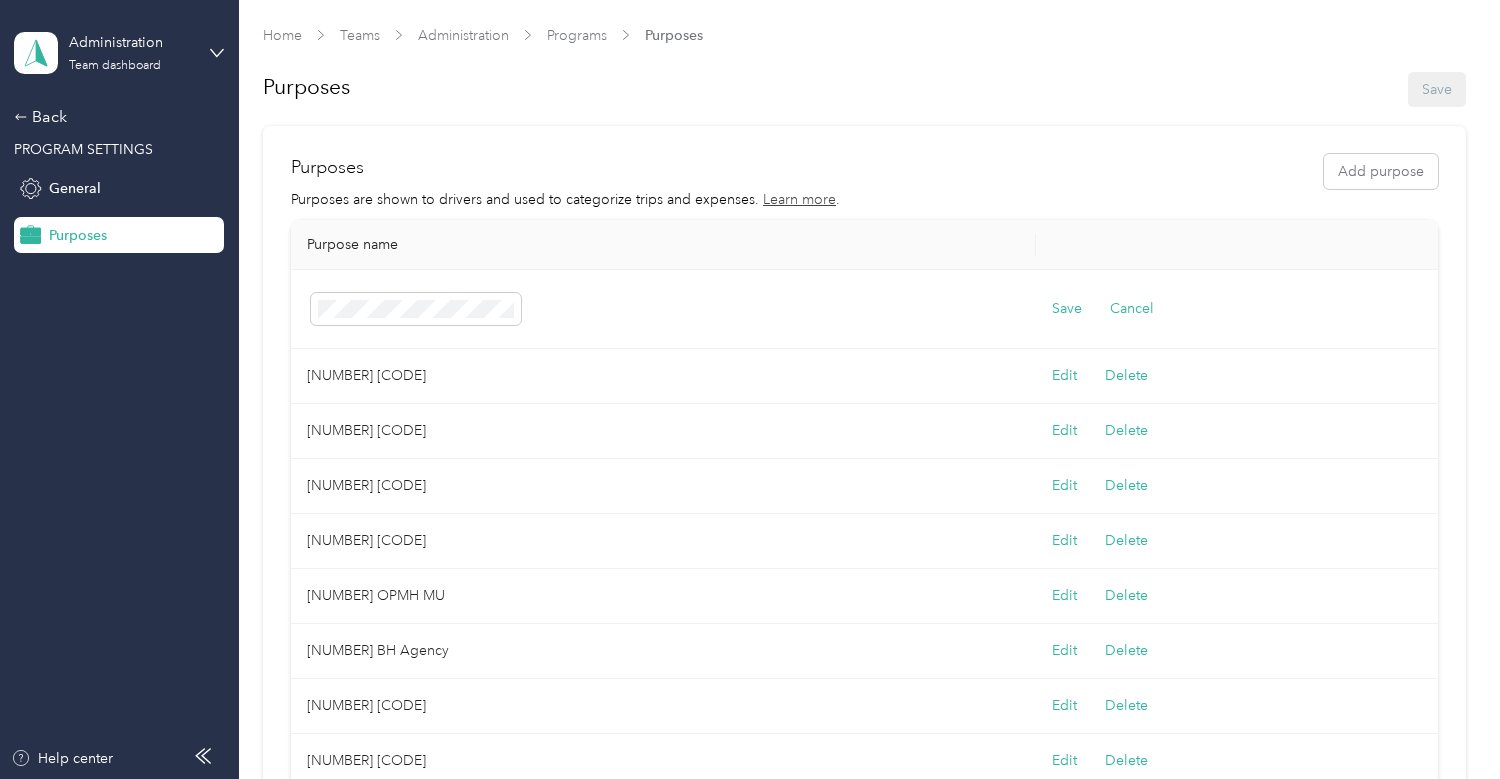type 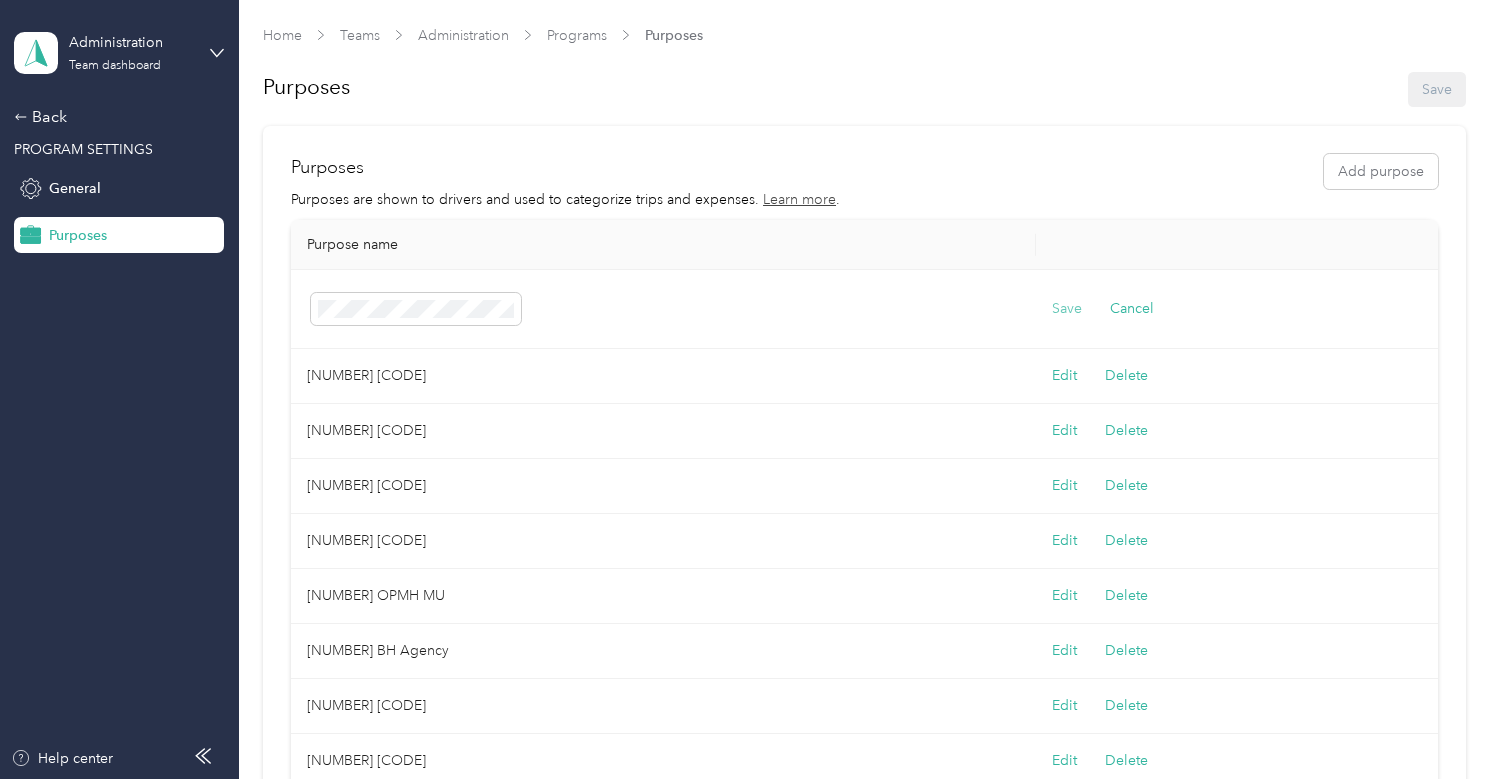 click on "Save" at bounding box center (1067, 309) 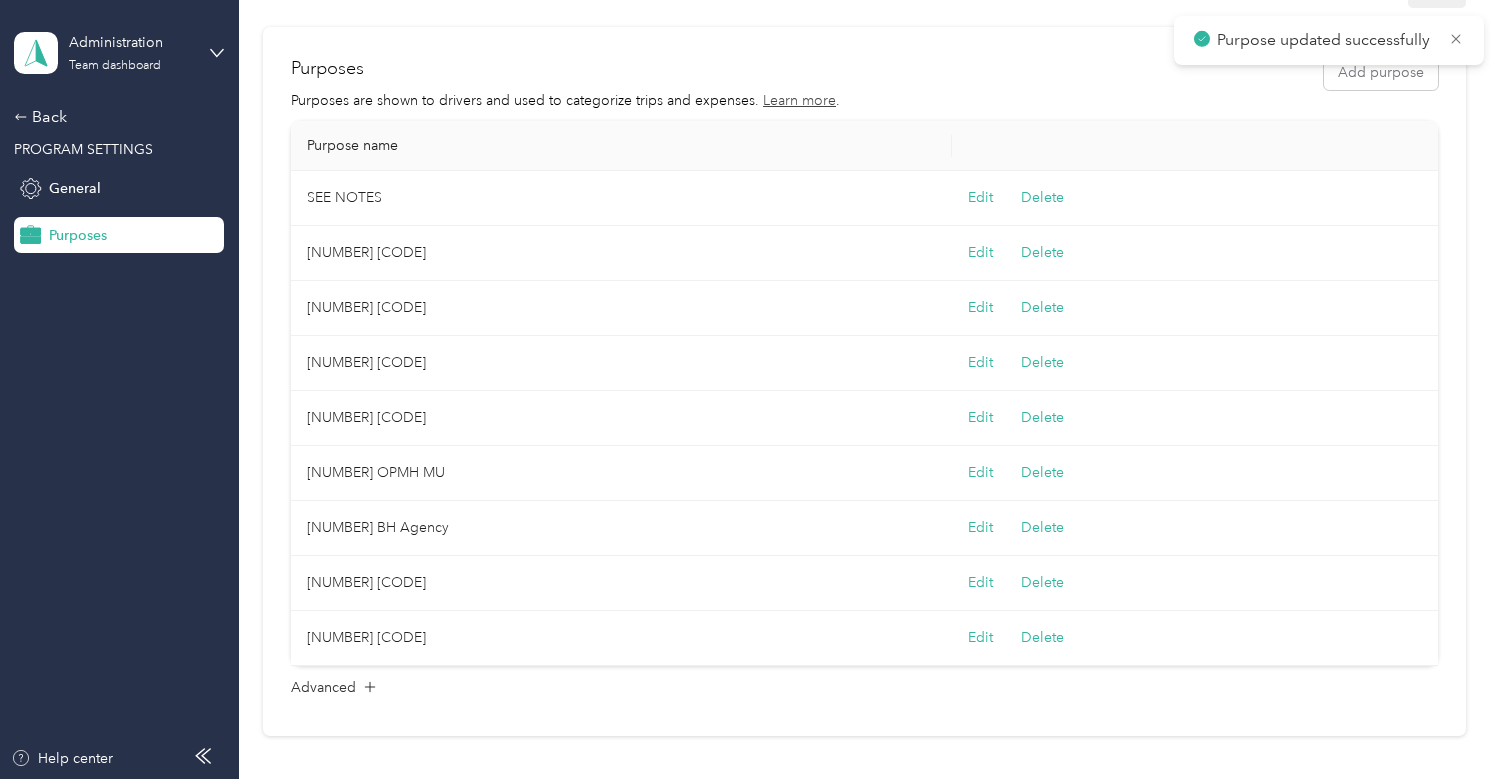 scroll, scrollTop: 0, scrollLeft: 0, axis: both 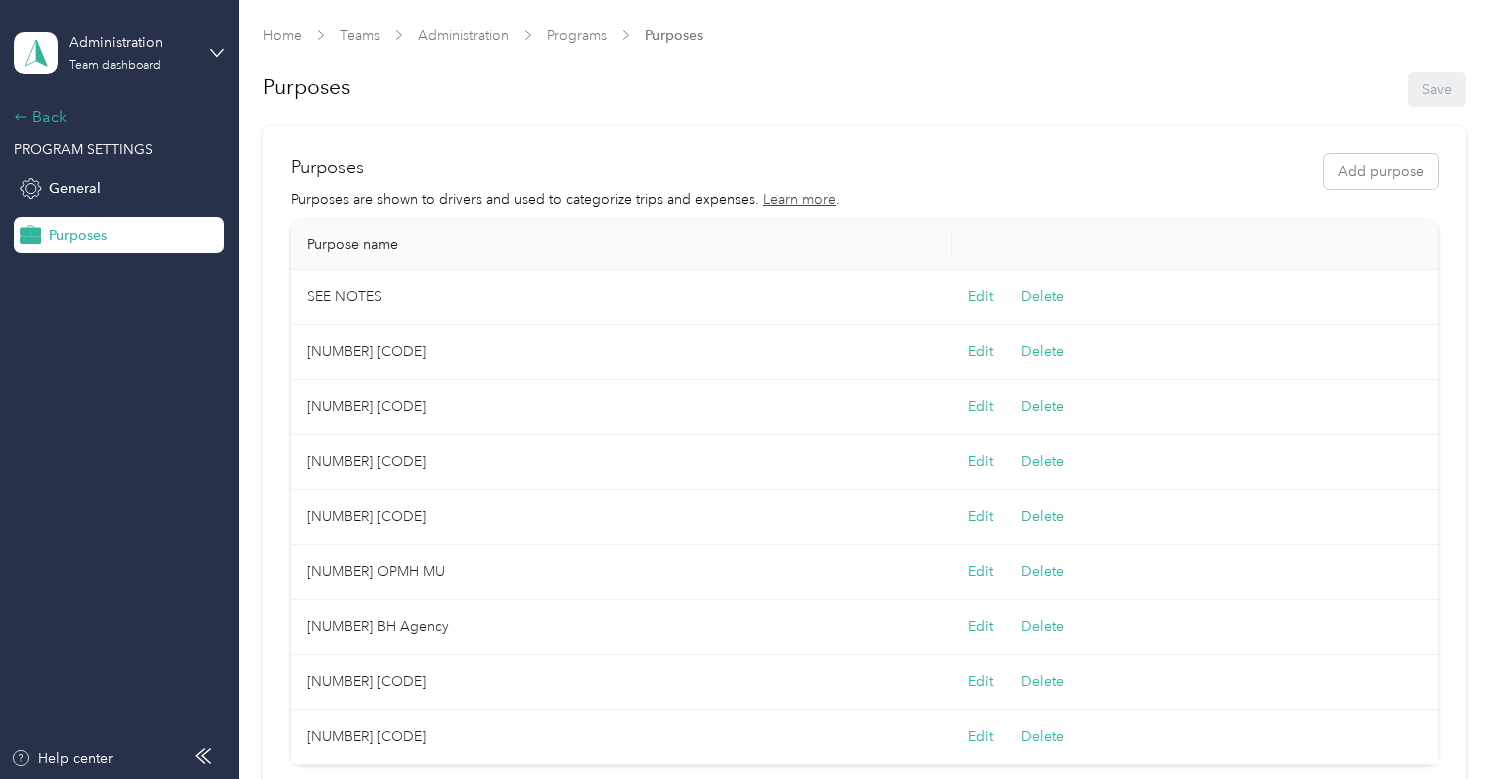 click on "Back" at bounding box center (114, 117) 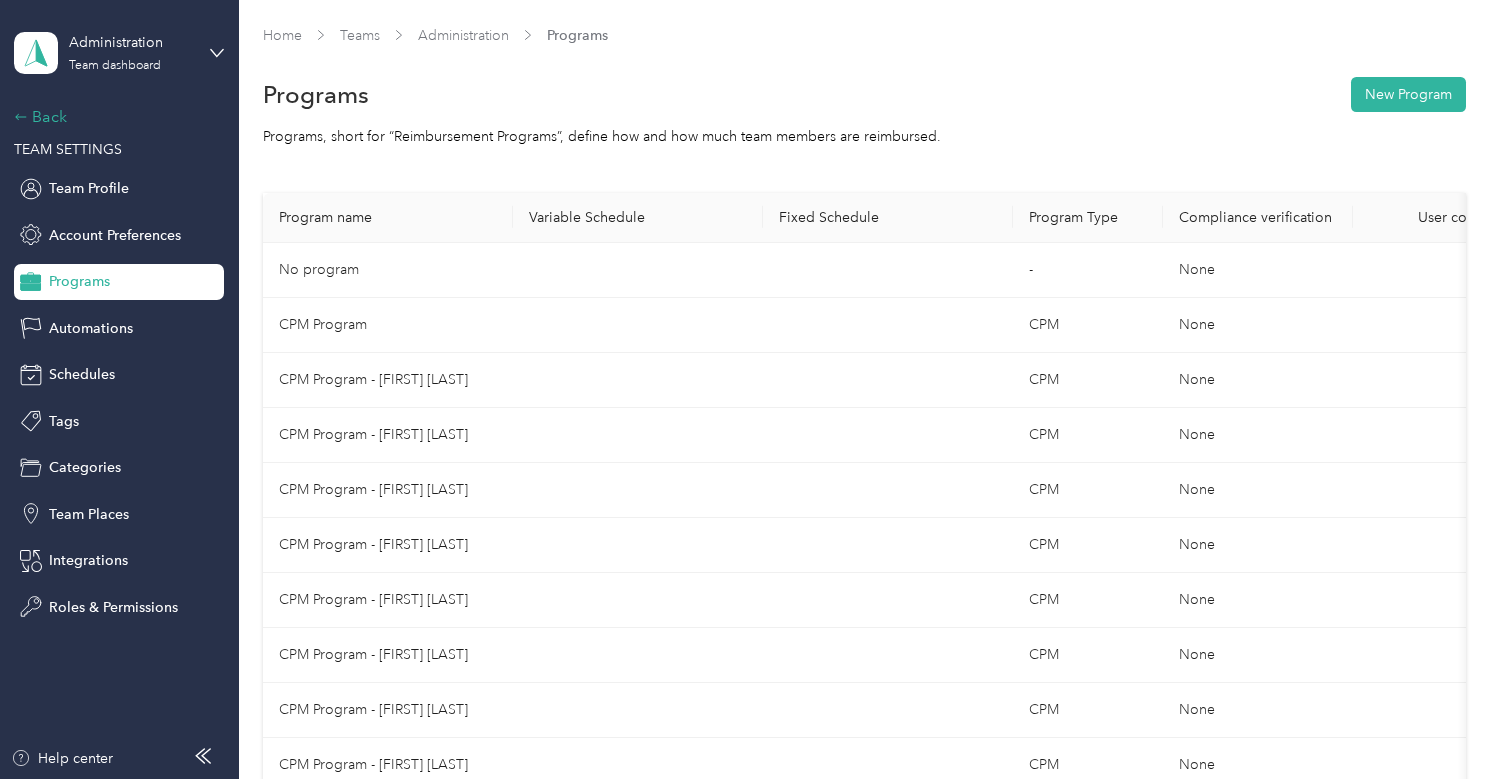 click on "Back" at bounding box center (114, 117) 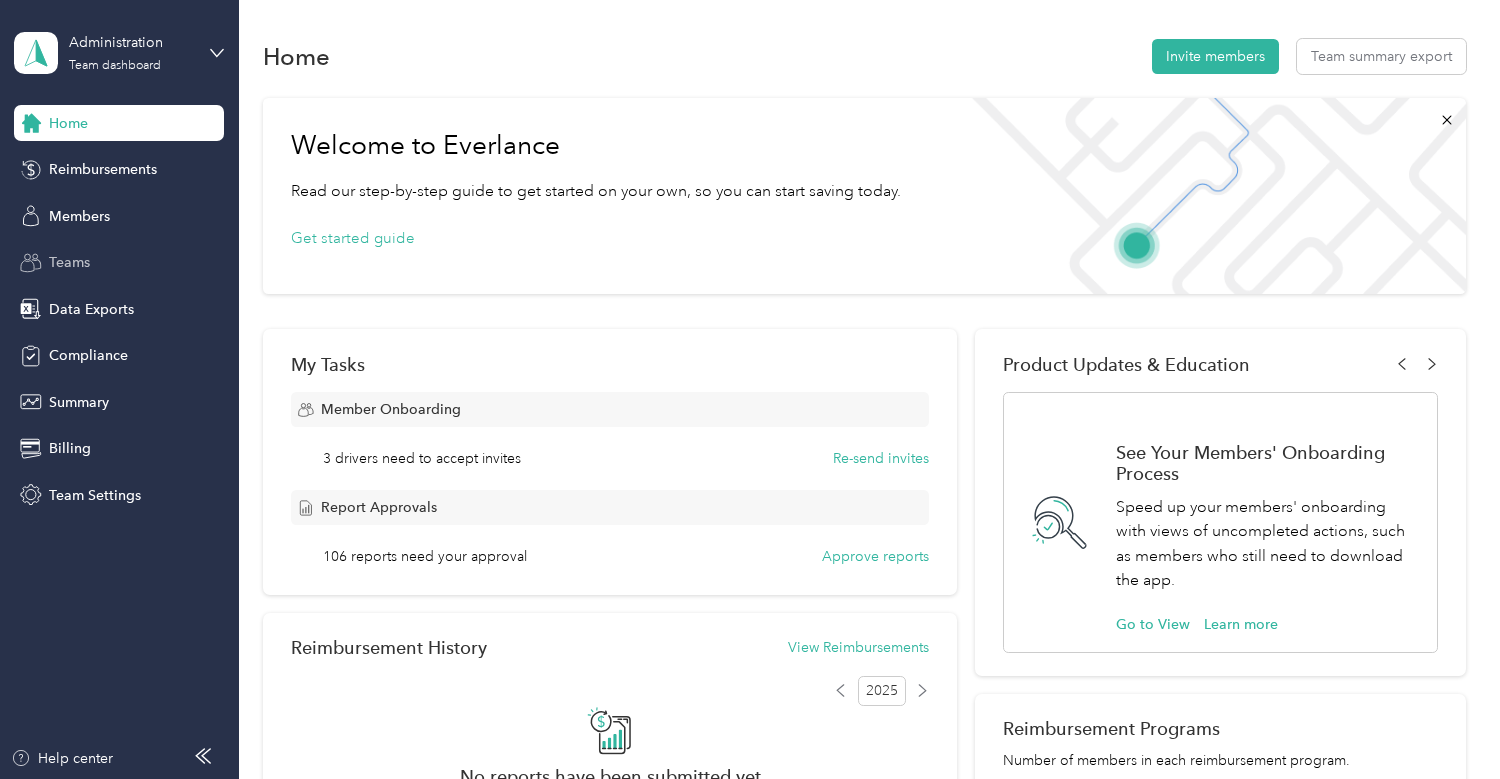 click on "Teams" at bounding box center [69, 262] 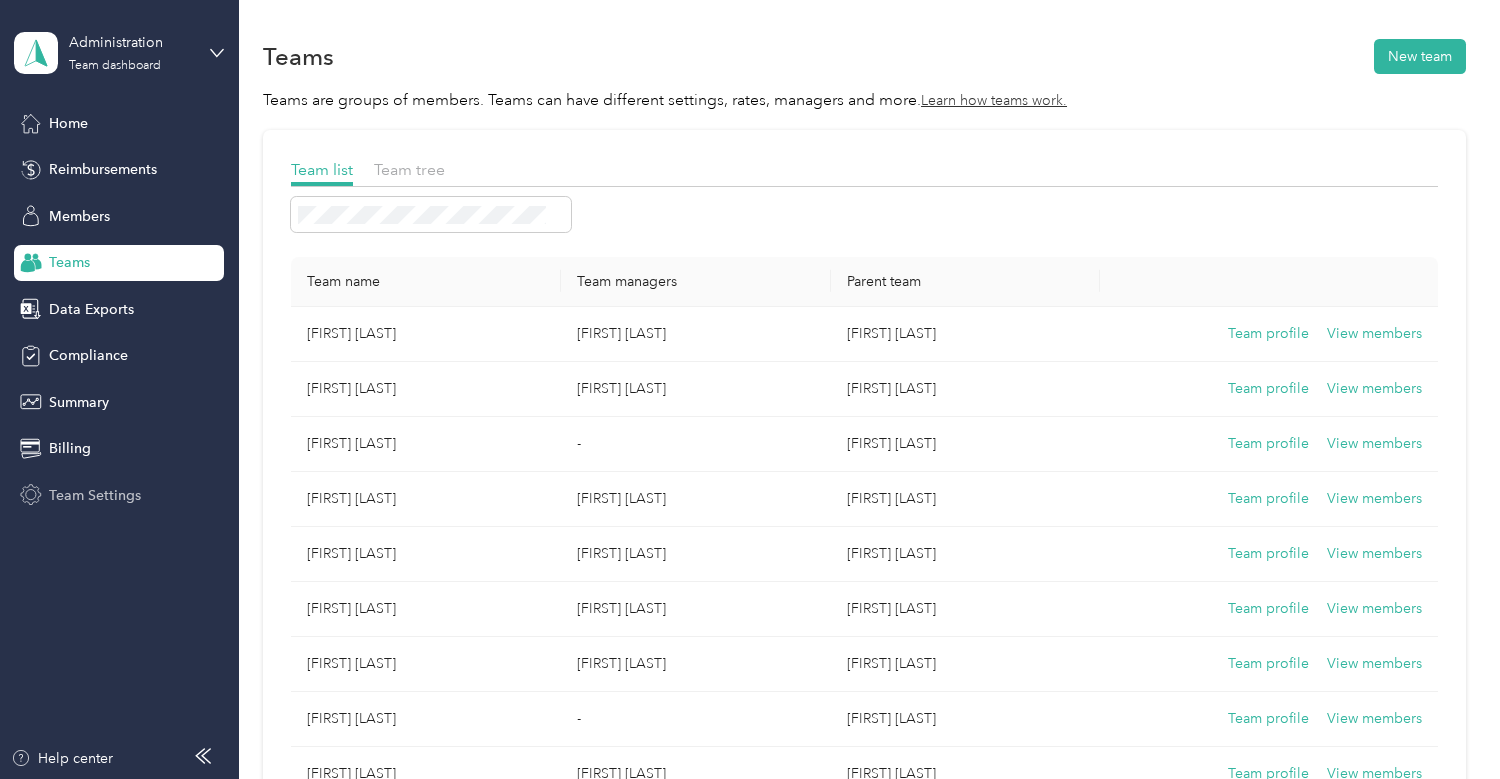 click on "Team Settings" at bounding box center [95, 495] 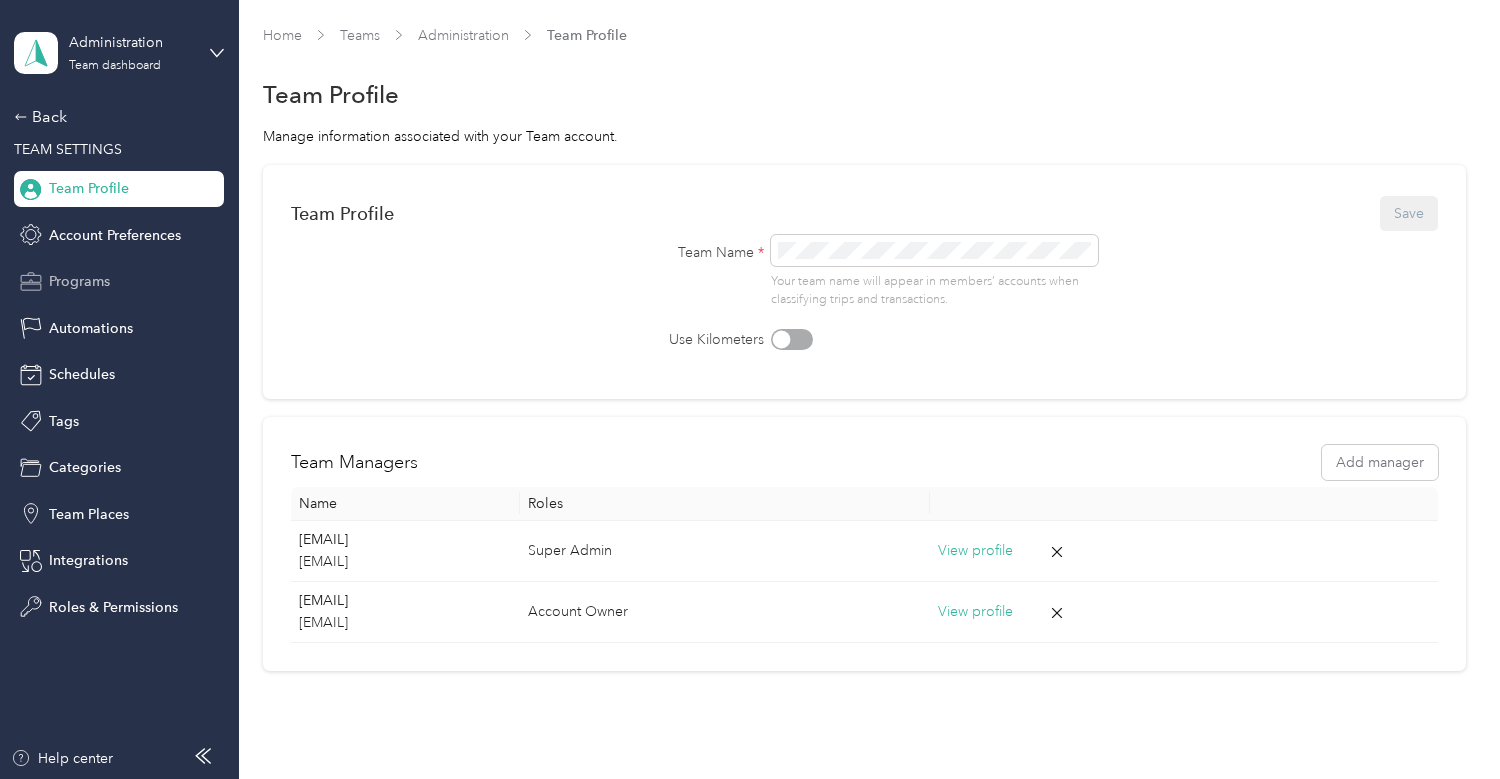 click on "Programs" at bounding box center (79, 281) 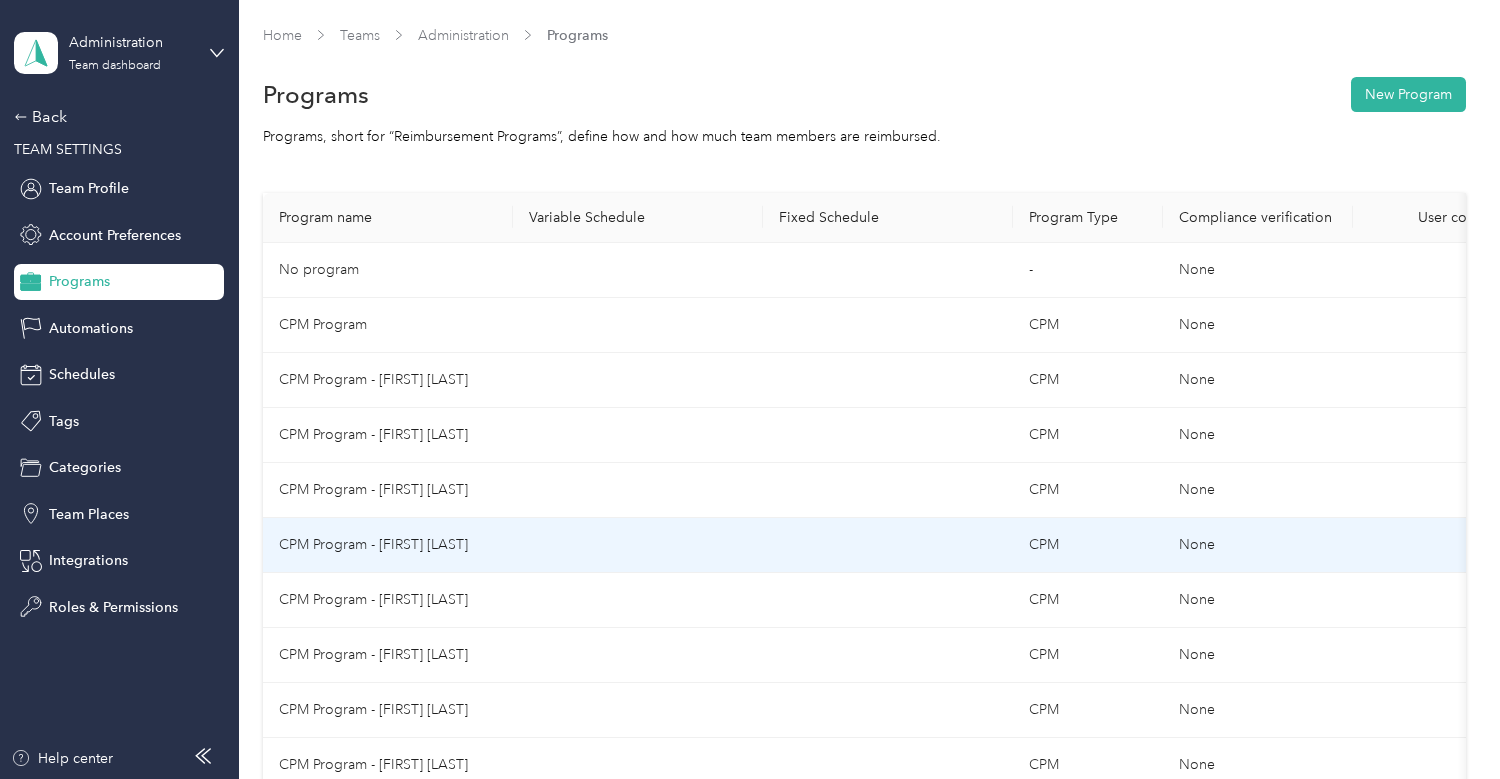 click on "CPM Program - Karol Maurer" at bounding box center (388, 545) 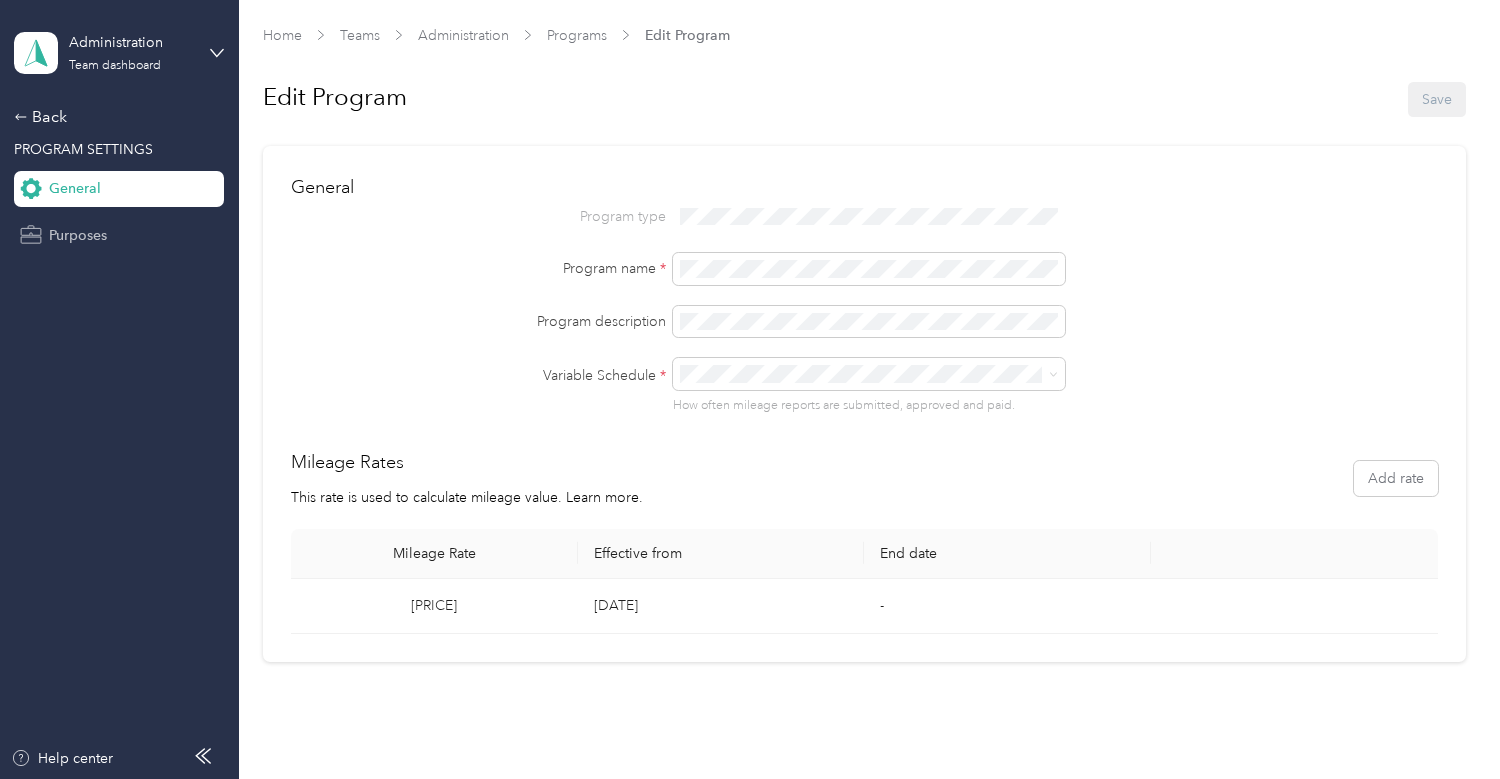 click on "Purposes" at bounding box center [78, 235] 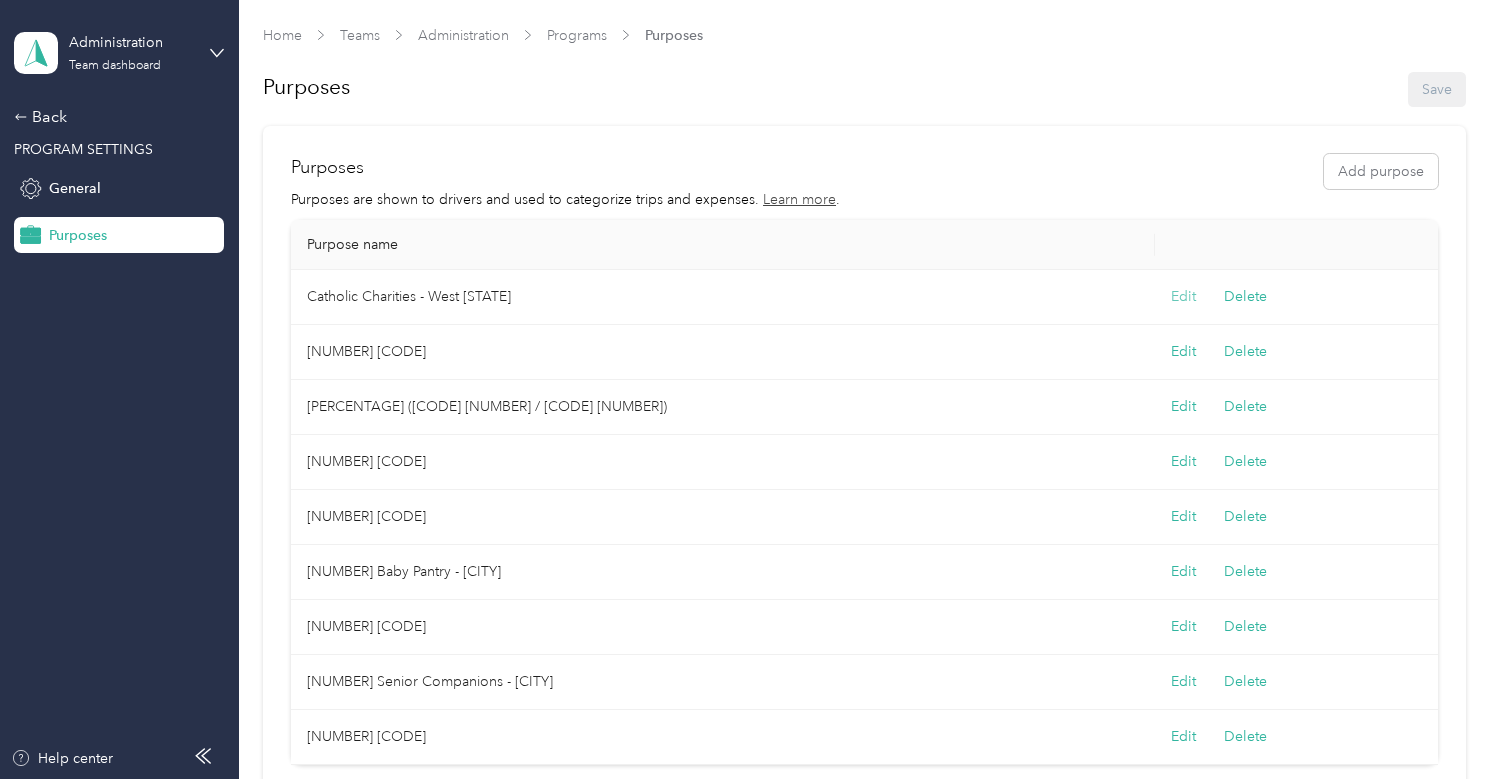 click on "Edit" at bounding box center (1183, 297) 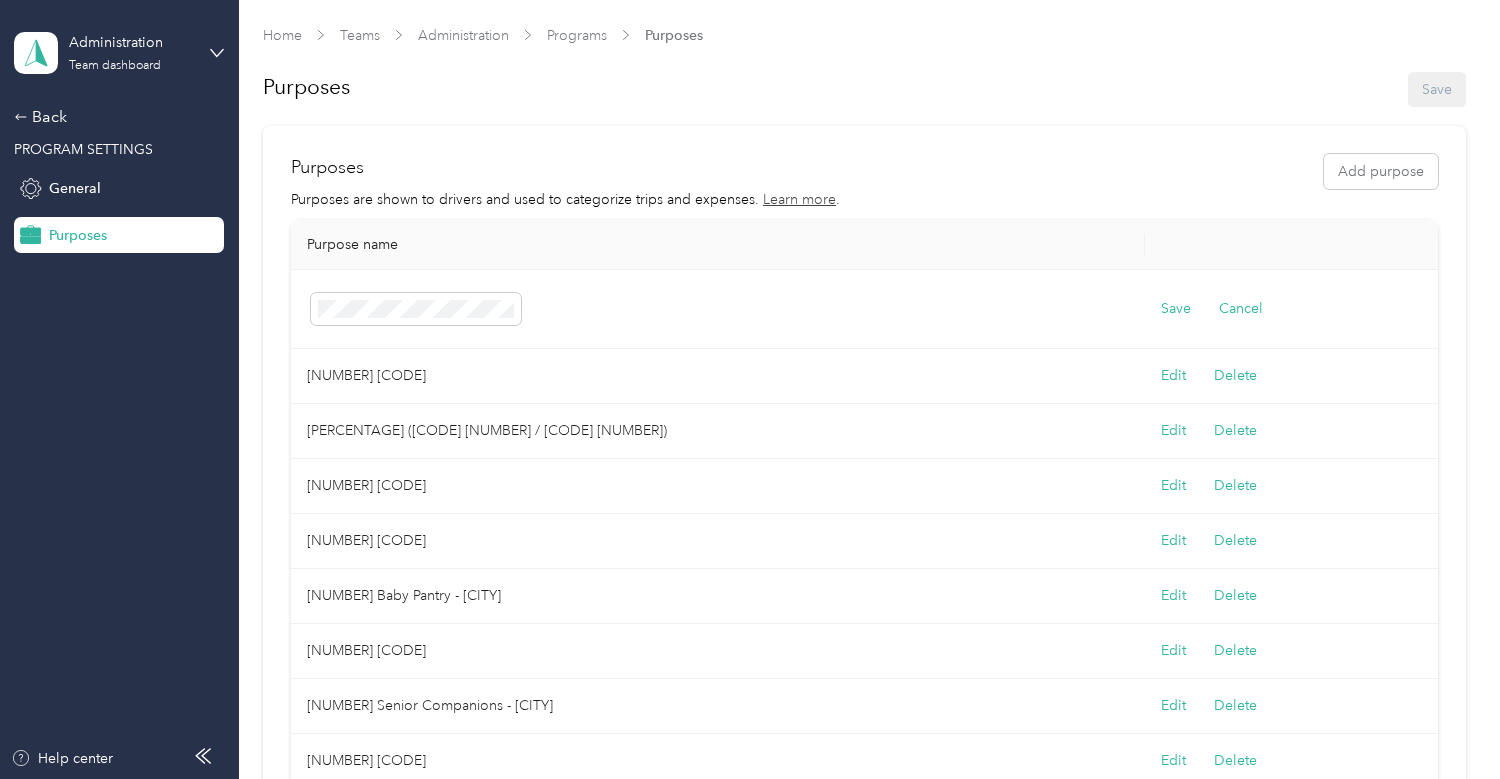 drag, startPoint x: 316, startPoint y: 307, endPoint x: 829, endPoint y: 296, distance: 513.1179 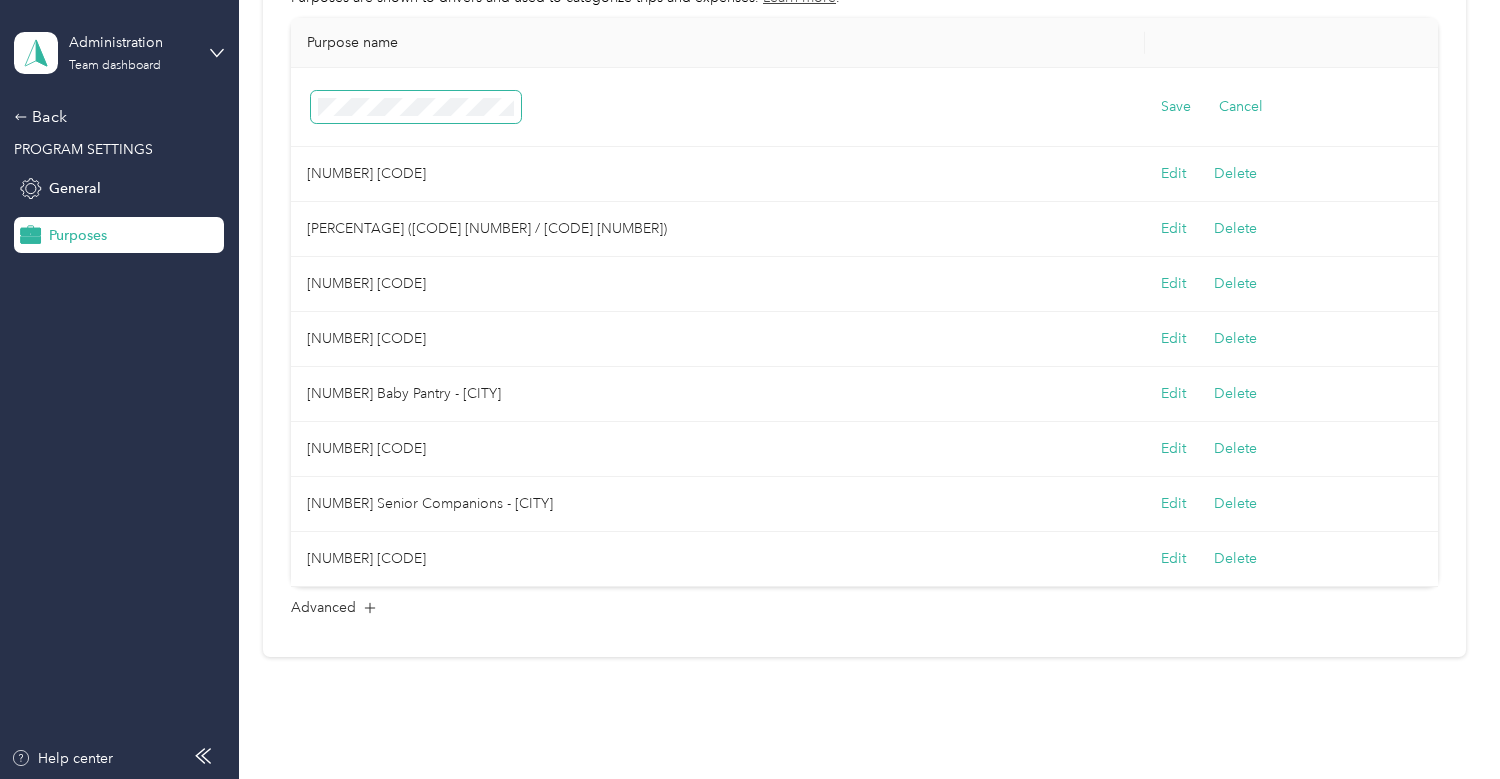 scroll, scrollTop: 0, scrollLeft: 20, axis: horizontal 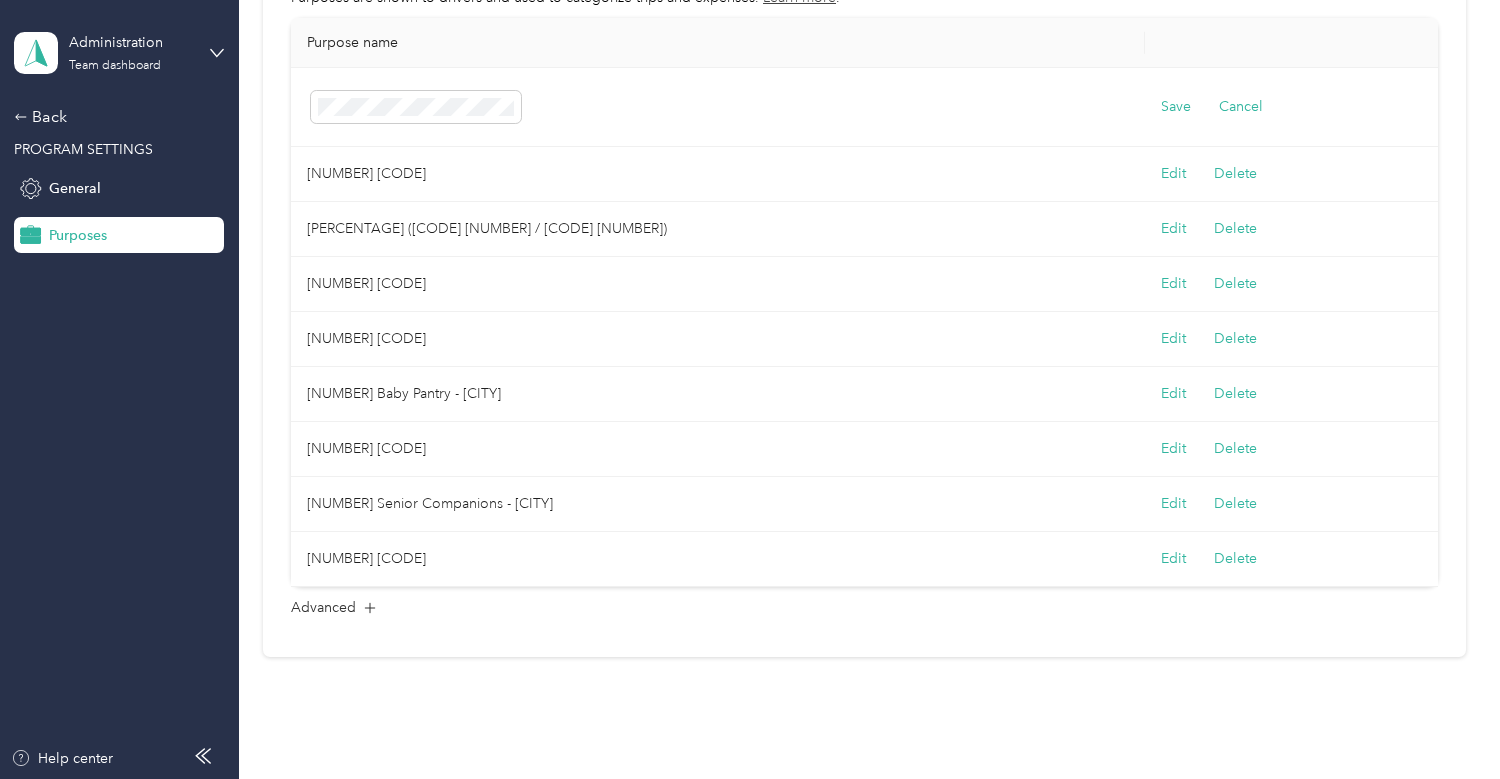 type 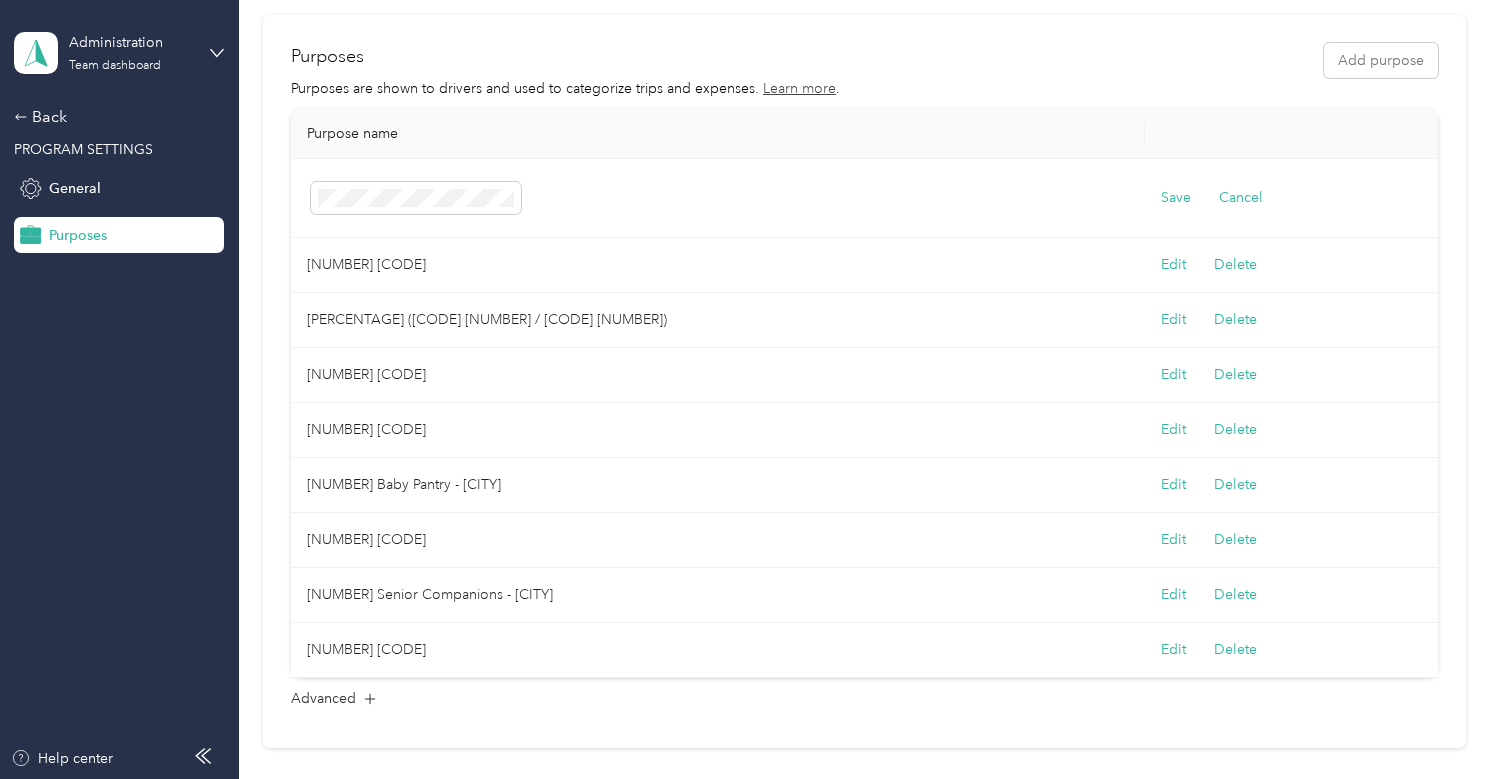 scroll, scrollTop: 0, scrollLeft: 0, axis: both 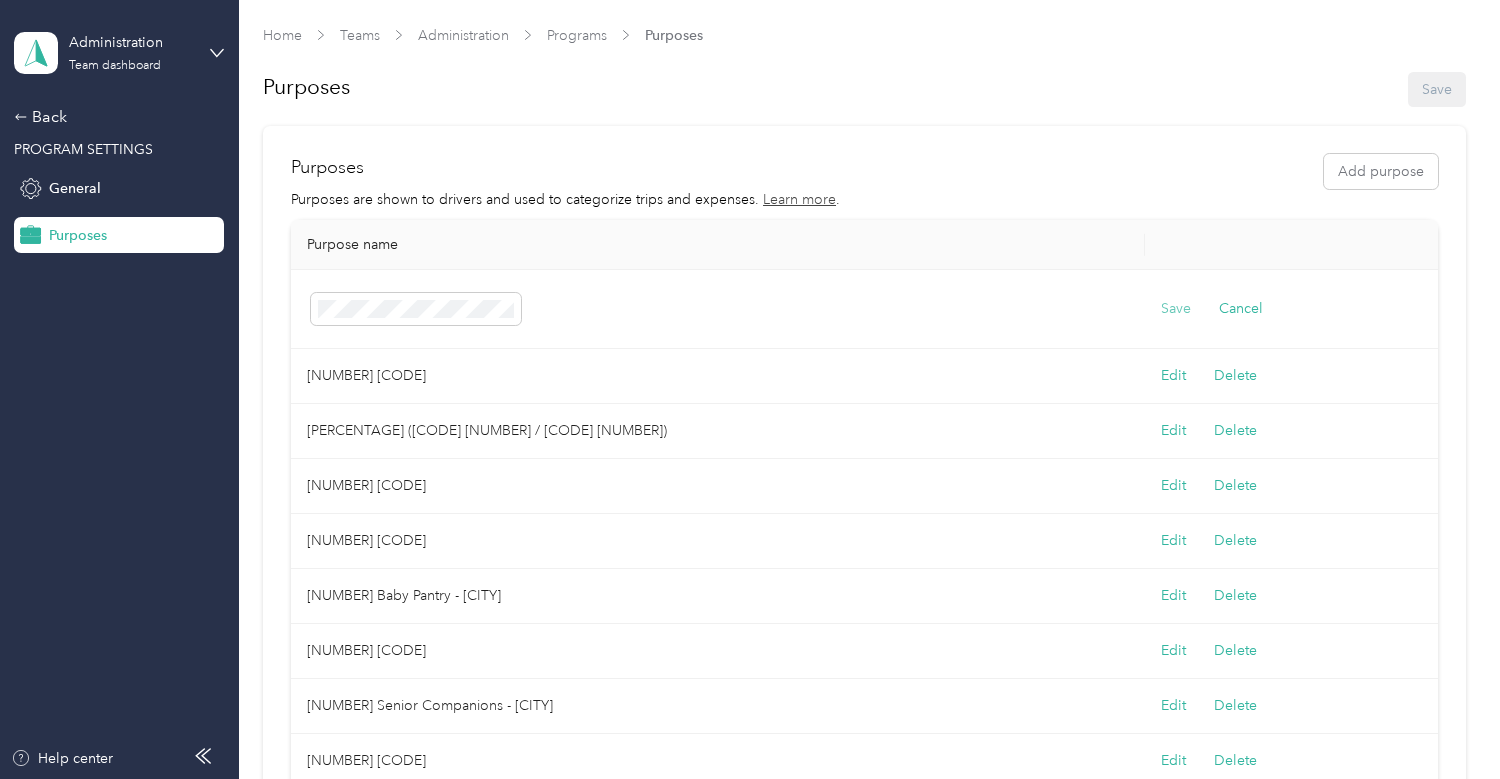 click on "Save" at bounding box center (1176, 309) 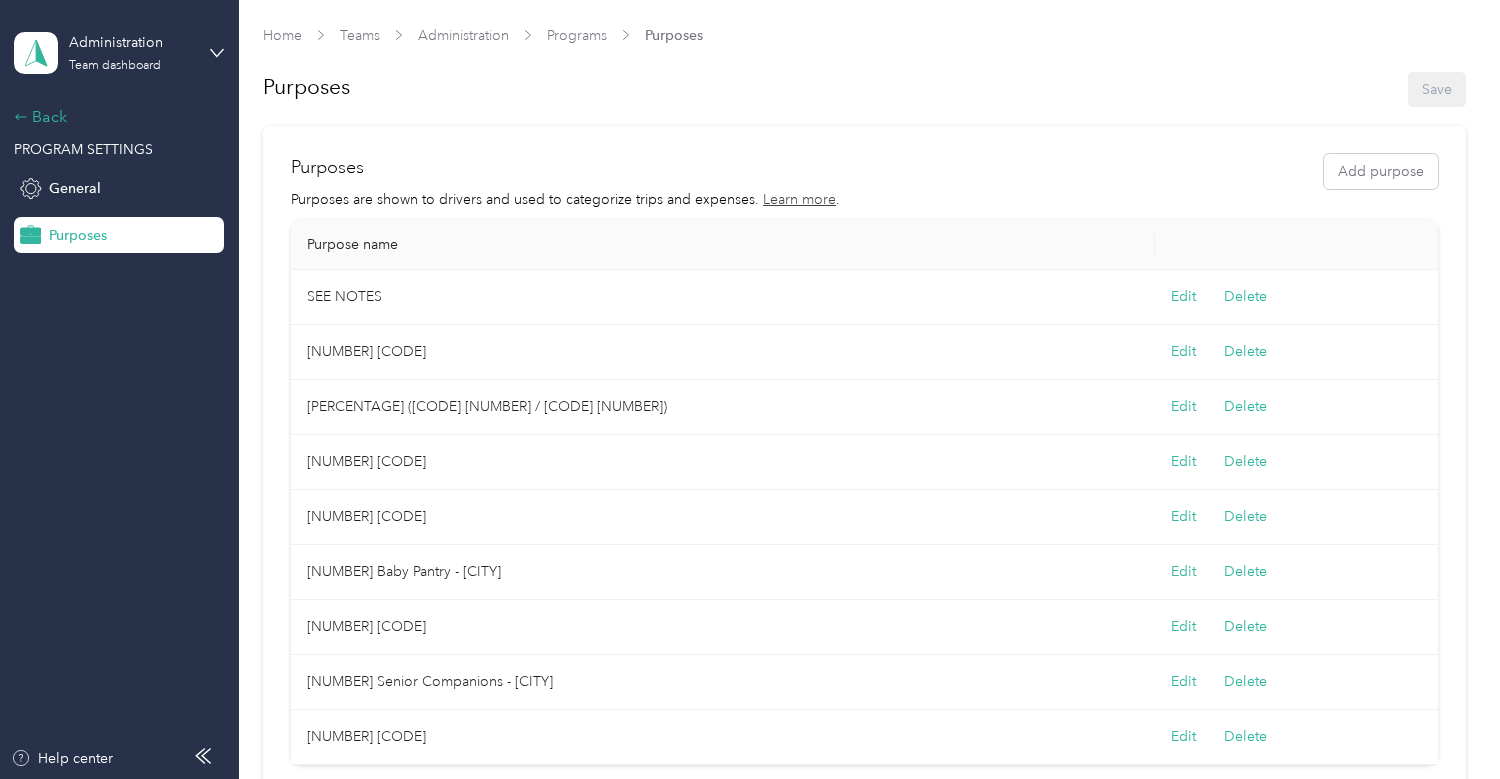 click on "Back" at bounding box center [114, 117] 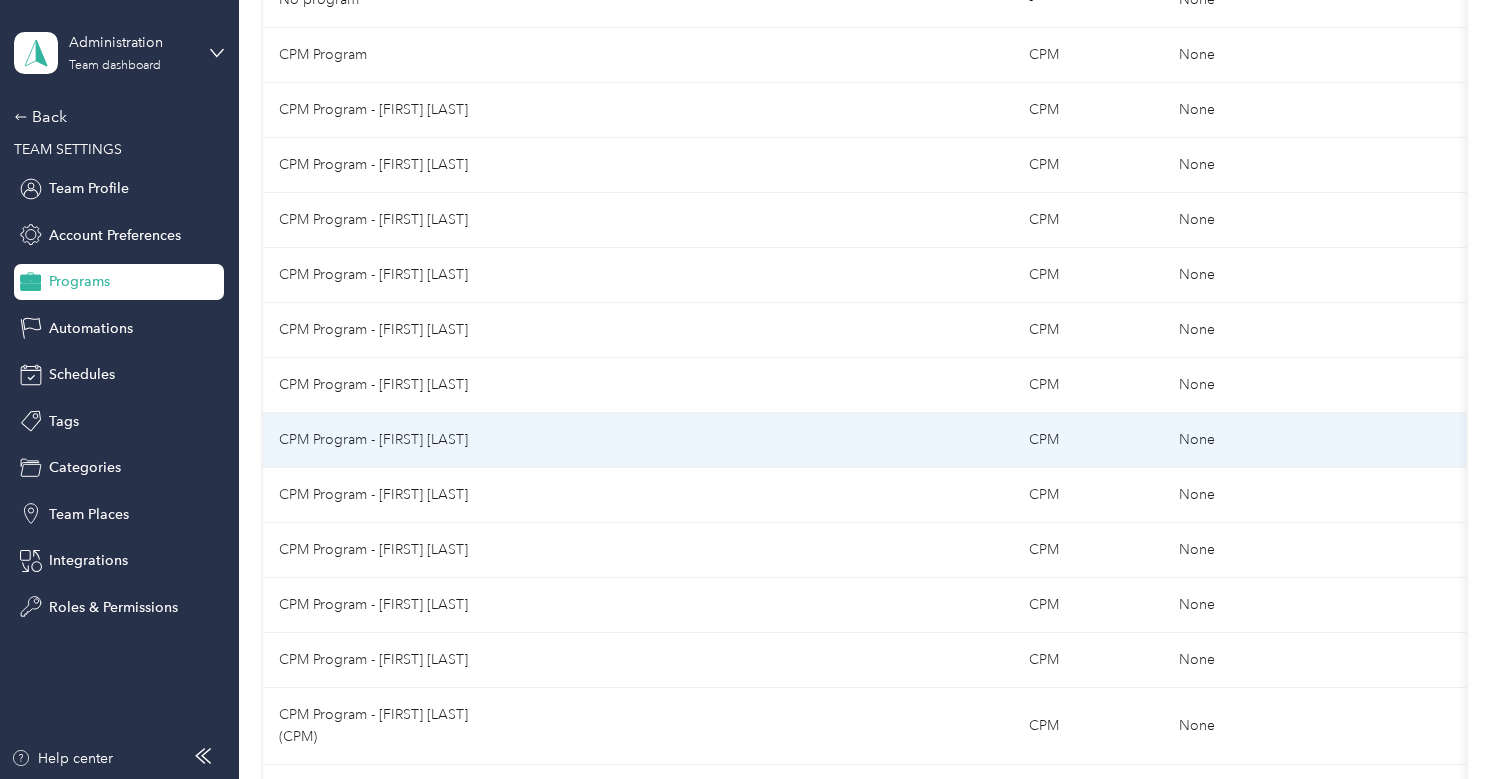 scroll, scrollTop: 300, scrollLeft: 0, axis: vertical 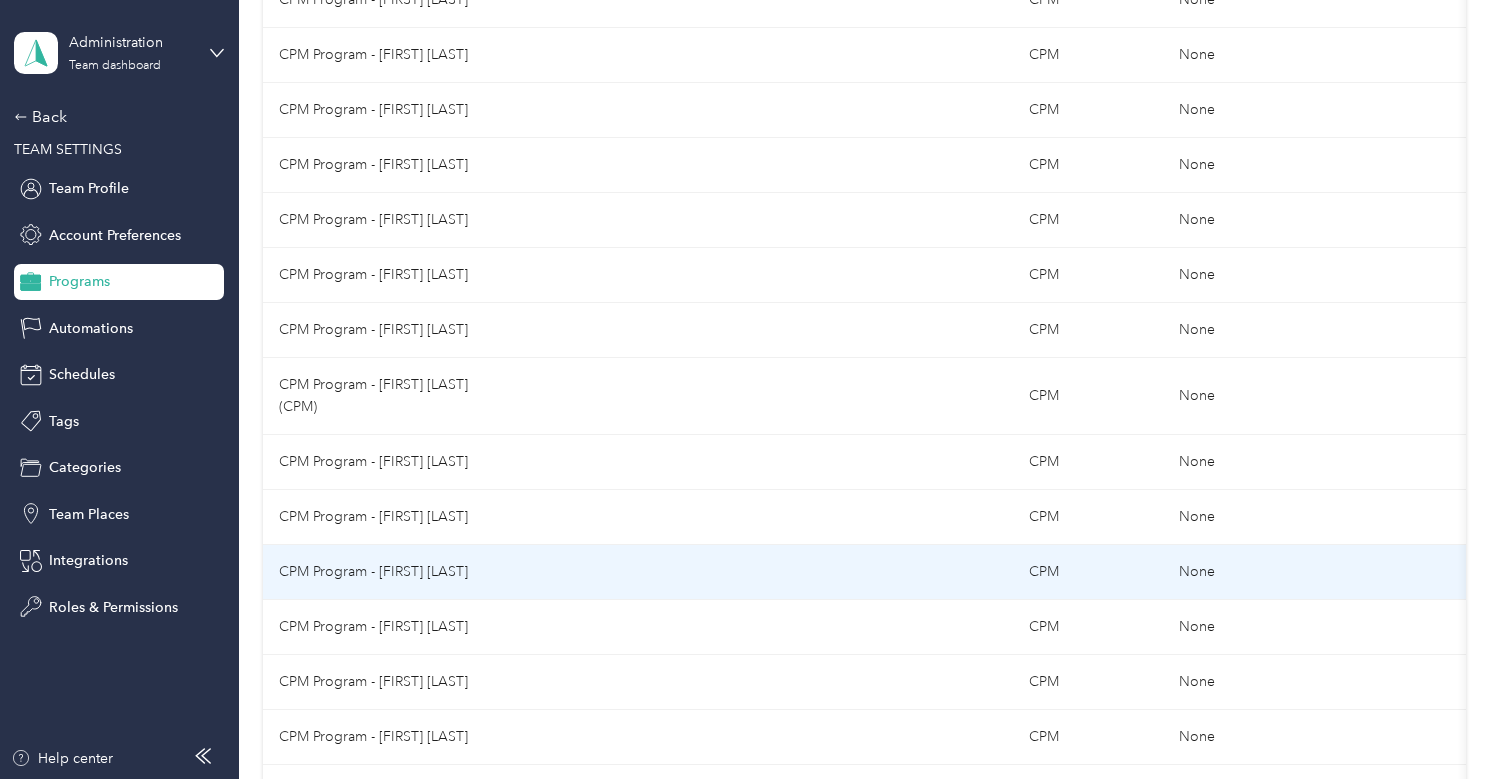 click on "CPM Program - Annette Short" at bounding box center (388, 572) 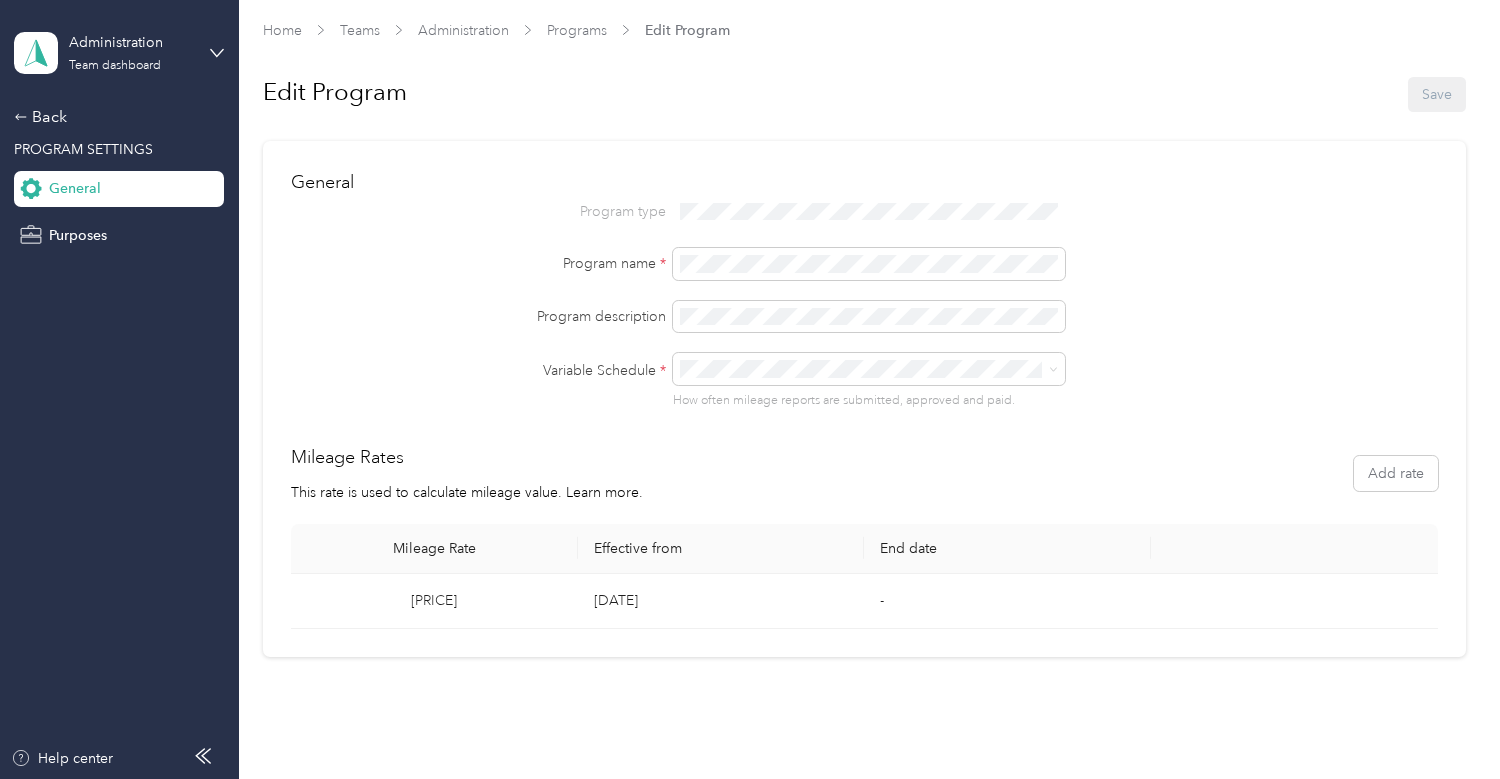 click on "Purposes" at bounding box center (78, 235) 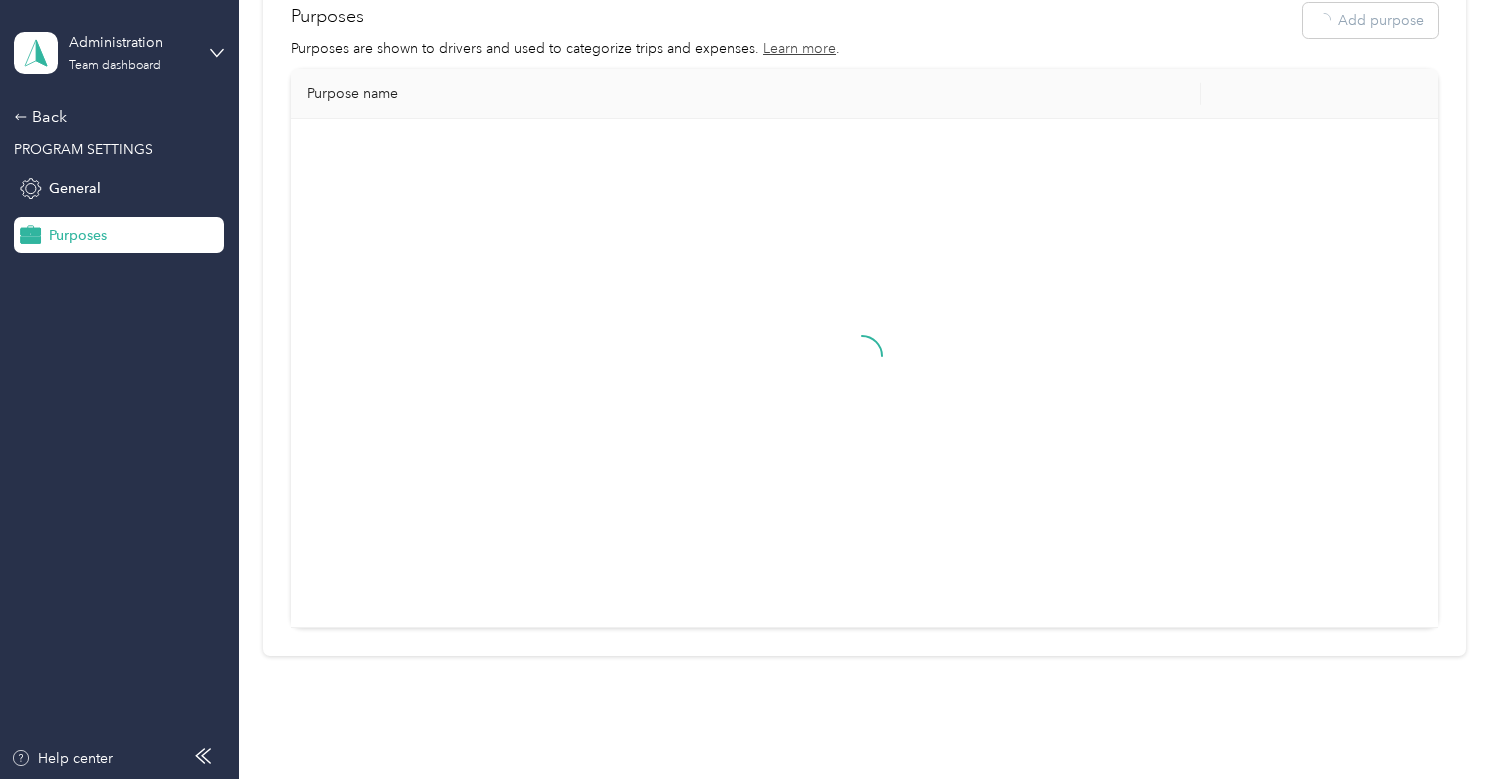 scroll, scrollTop: 0, scrollLeft: 0, axis: both 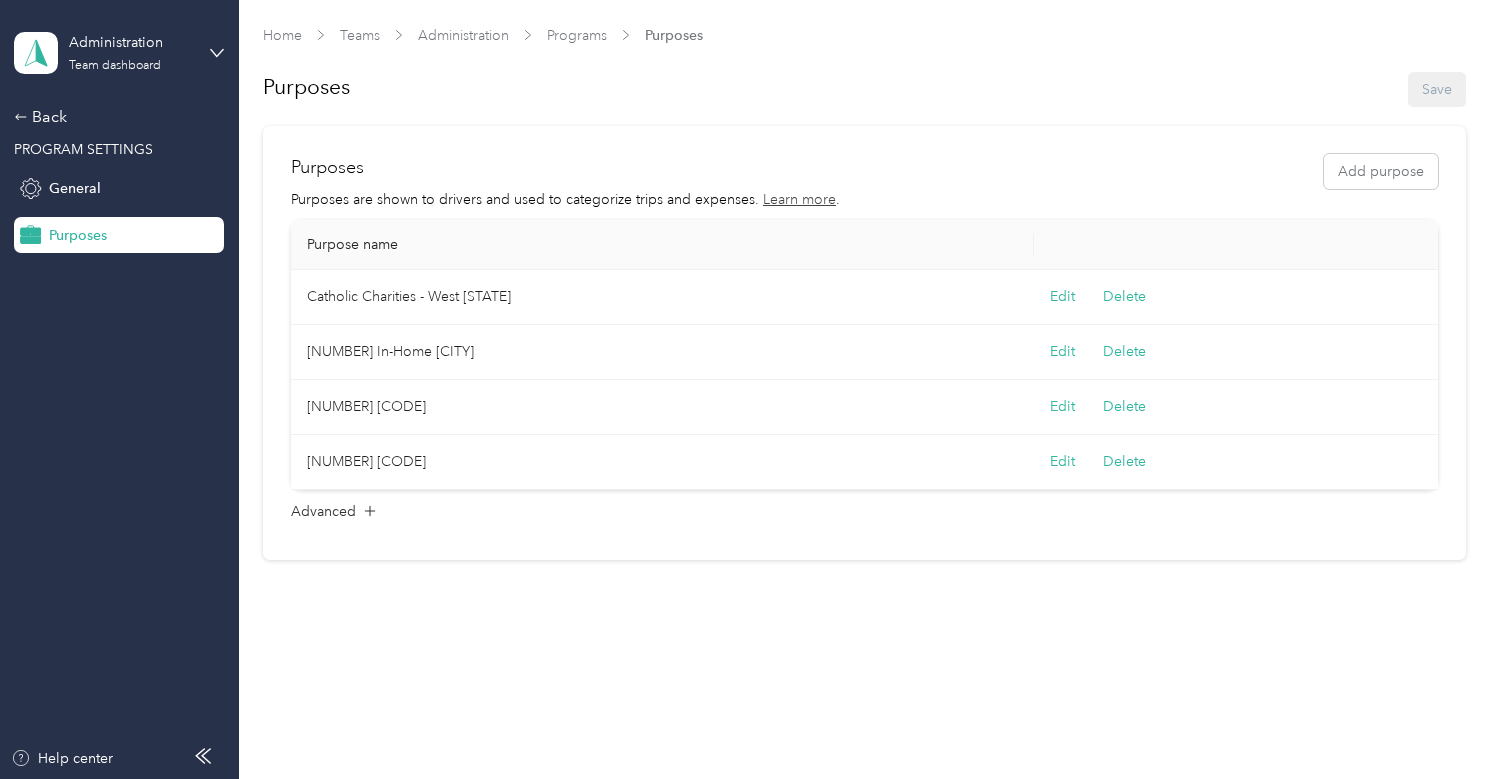 click on "Administration Team dashboard Back PROGRAM SETTINGS General Purposes   Help center" at bounding box center [119, 389] 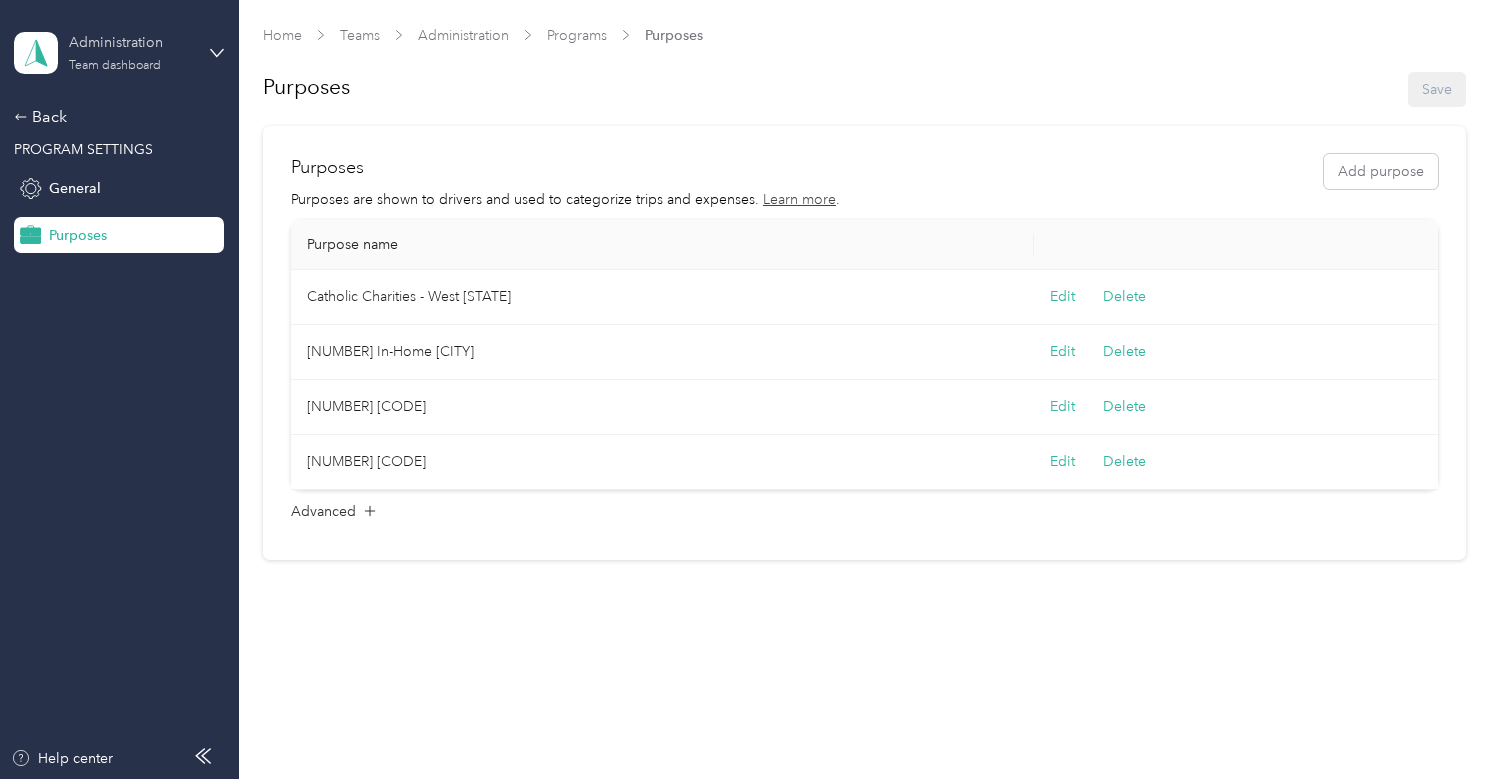 click on "Team dashboard" at bounding box center (115, 66) 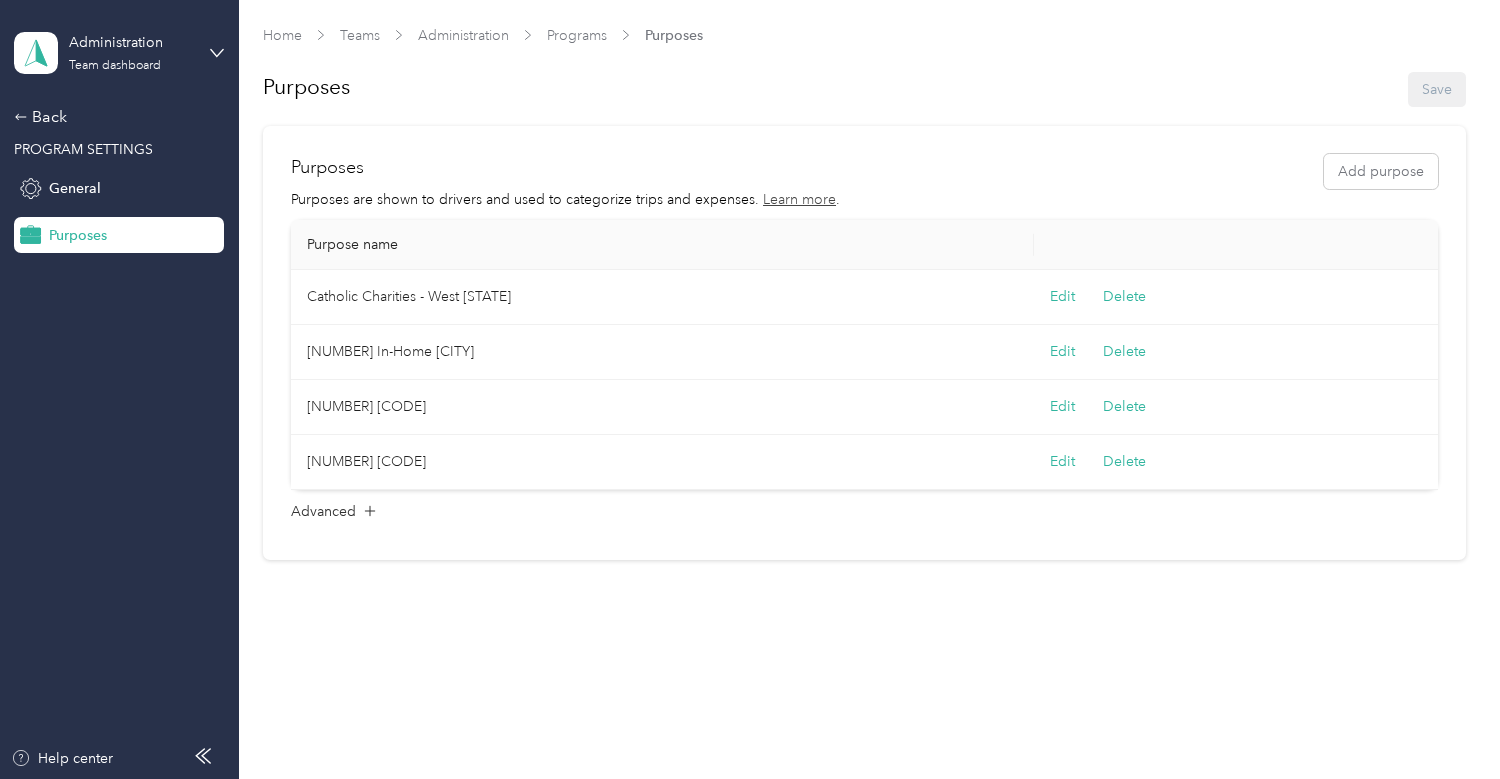 click on "Log out" at bounding box center (70, 255) 